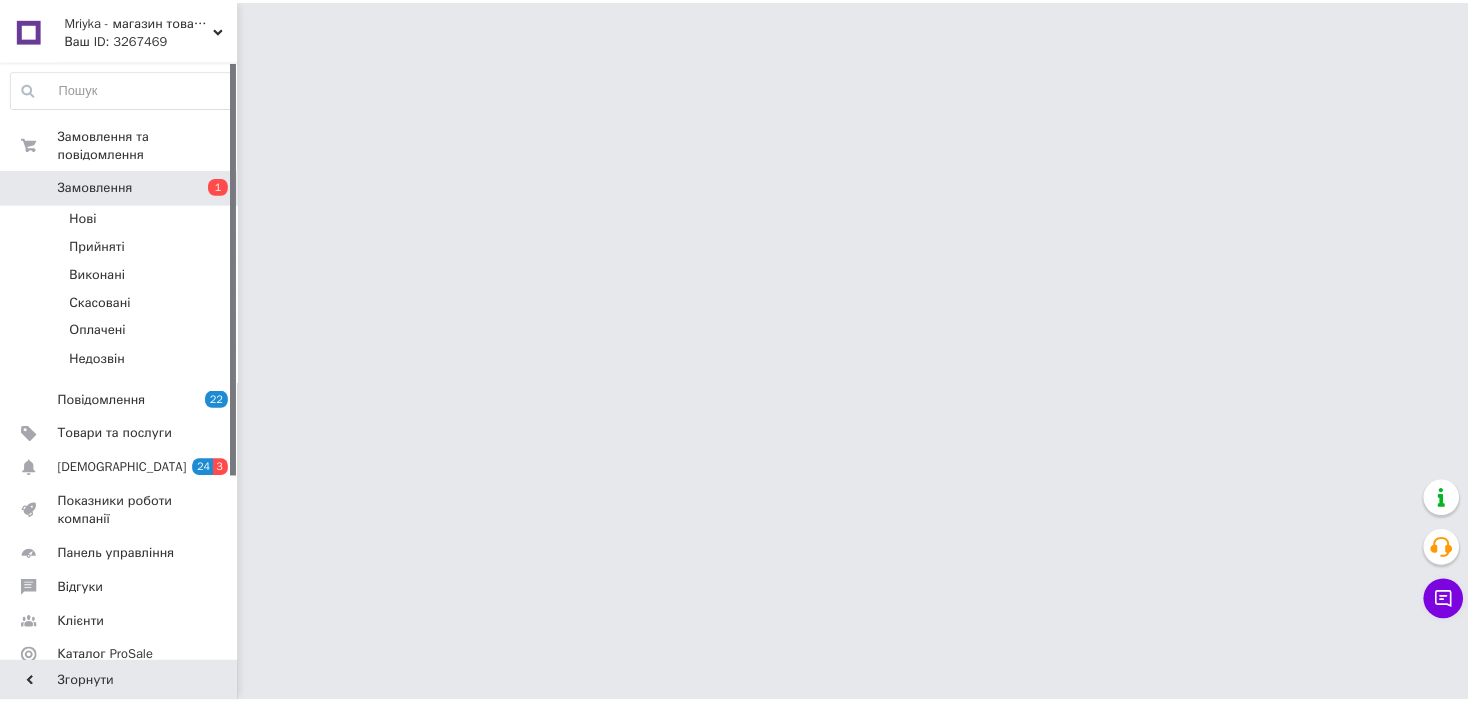 scroll, scrollTop: 0, scrollLeft: 0, axis: both 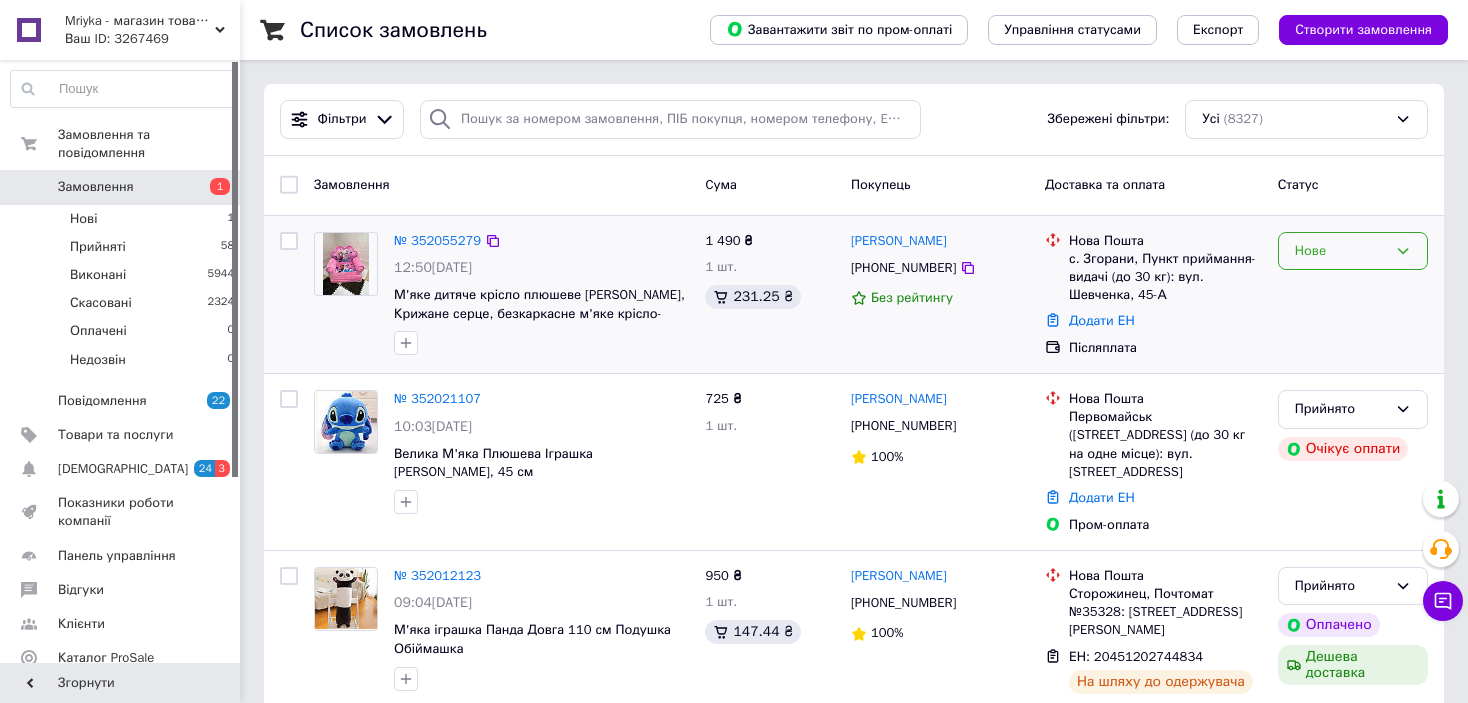 click on "Нове" at bounding box center [1353, 251] 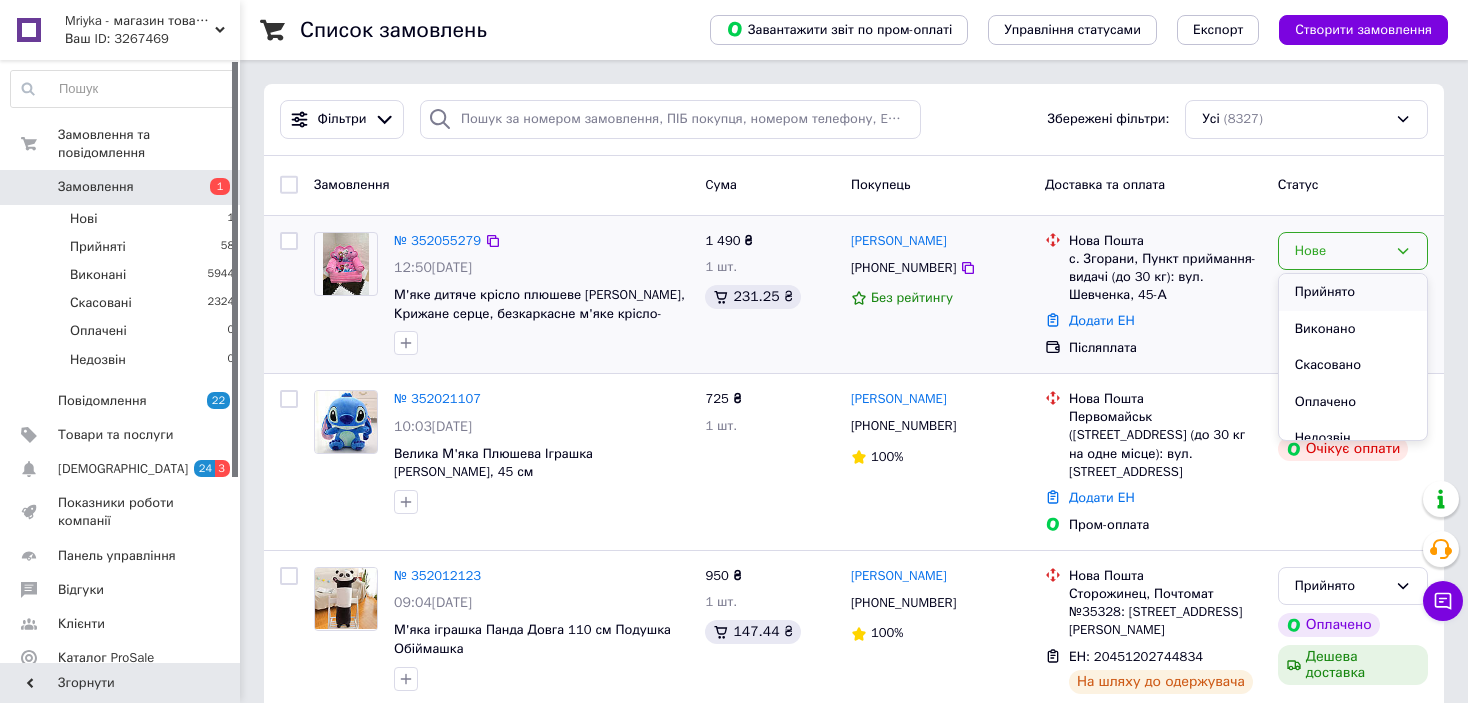 click on "Прийнято" at bounding box center [1353, 292] 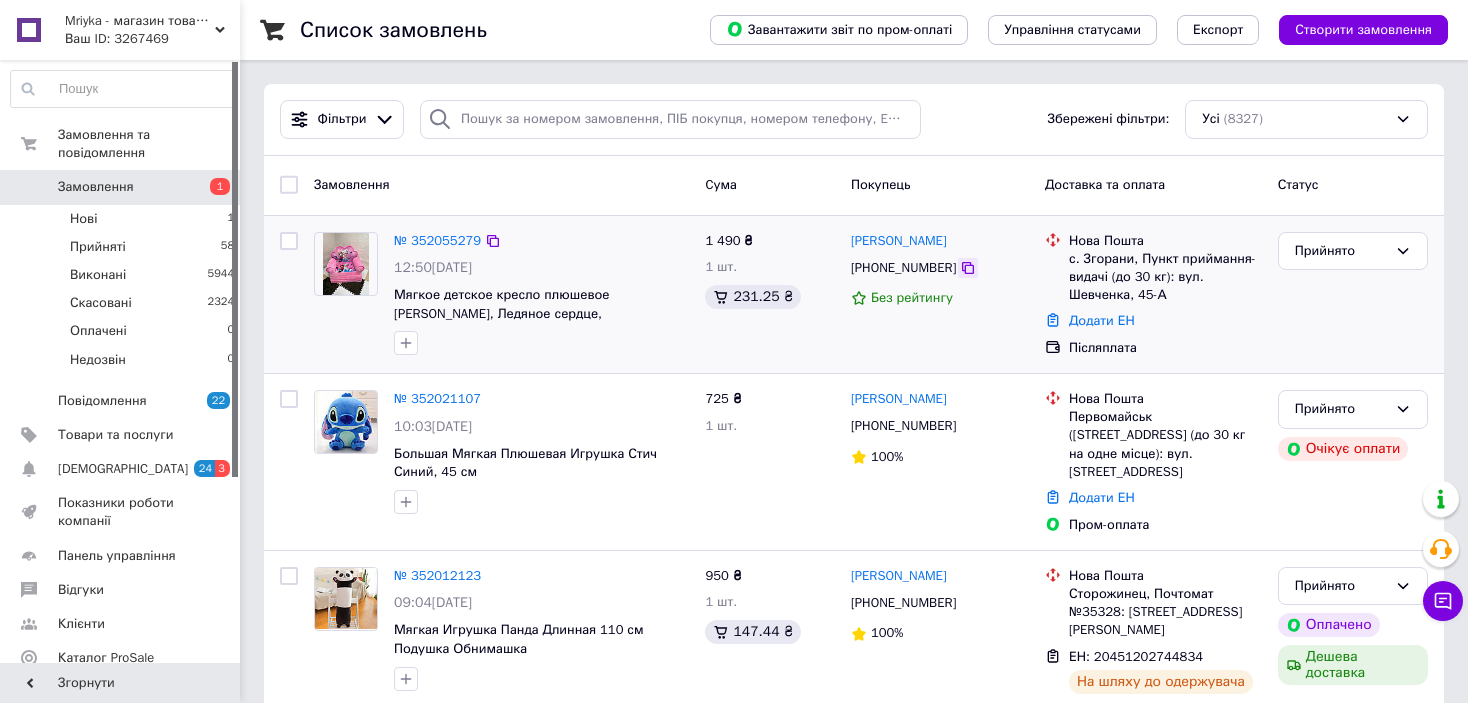 click 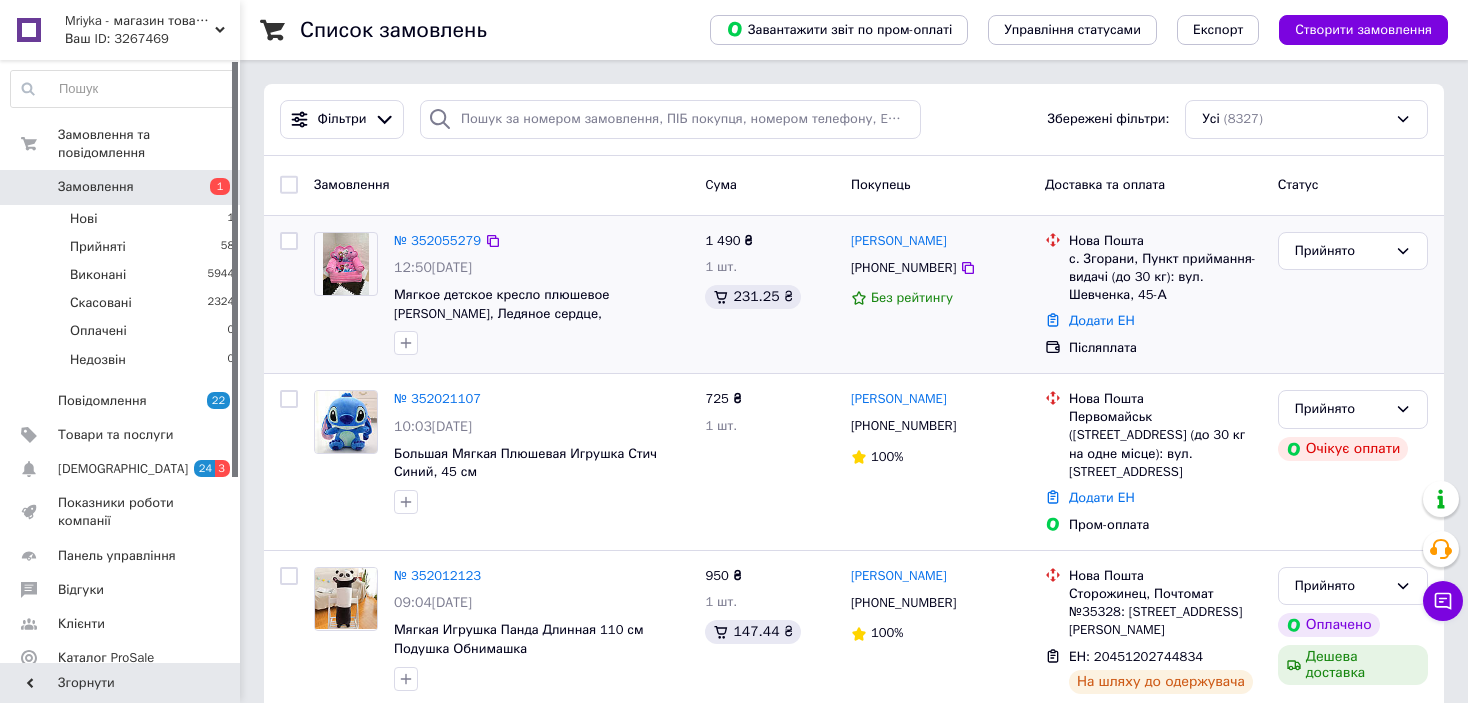 drag, startPoint x: 1008, startPoint y: 232, endPoint x: 984, endPoint y: 220, distance: 26.832815 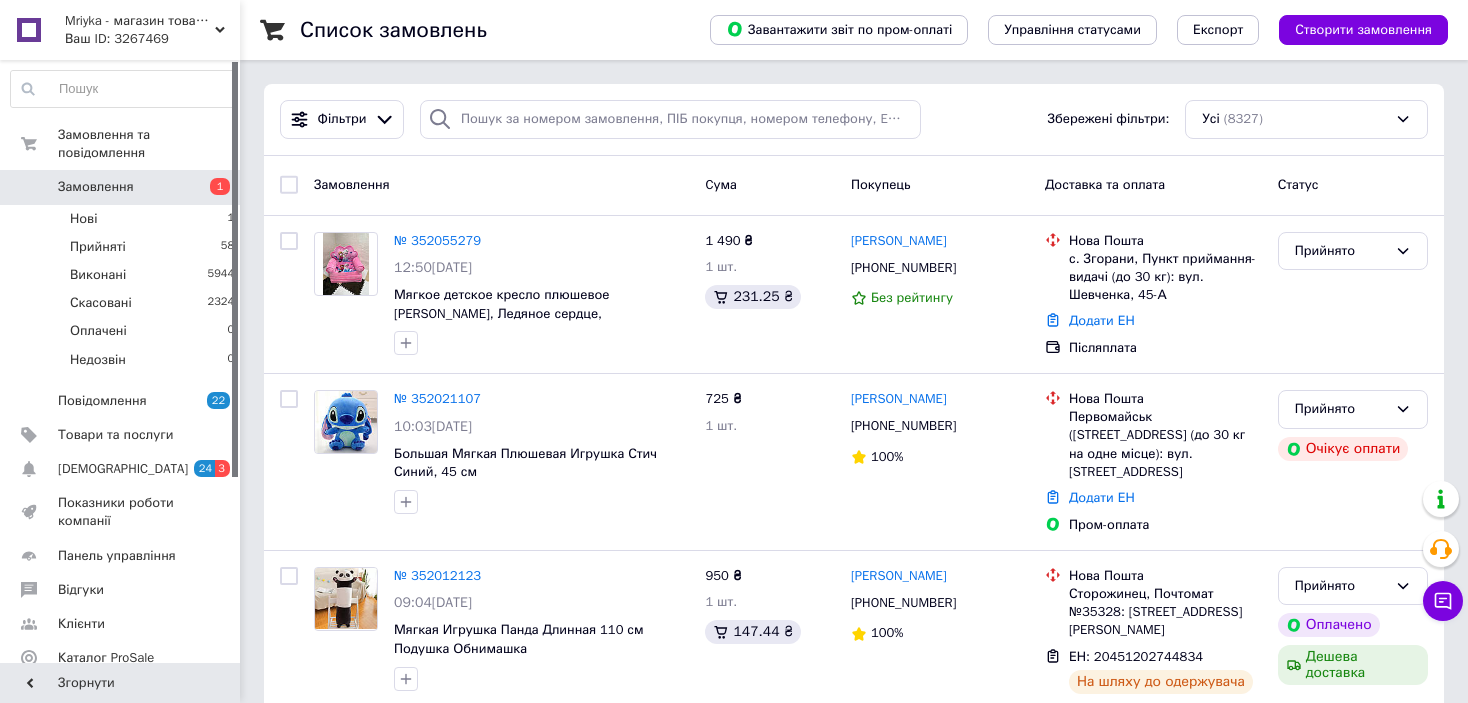 copy on "[PERSON_NAME]" 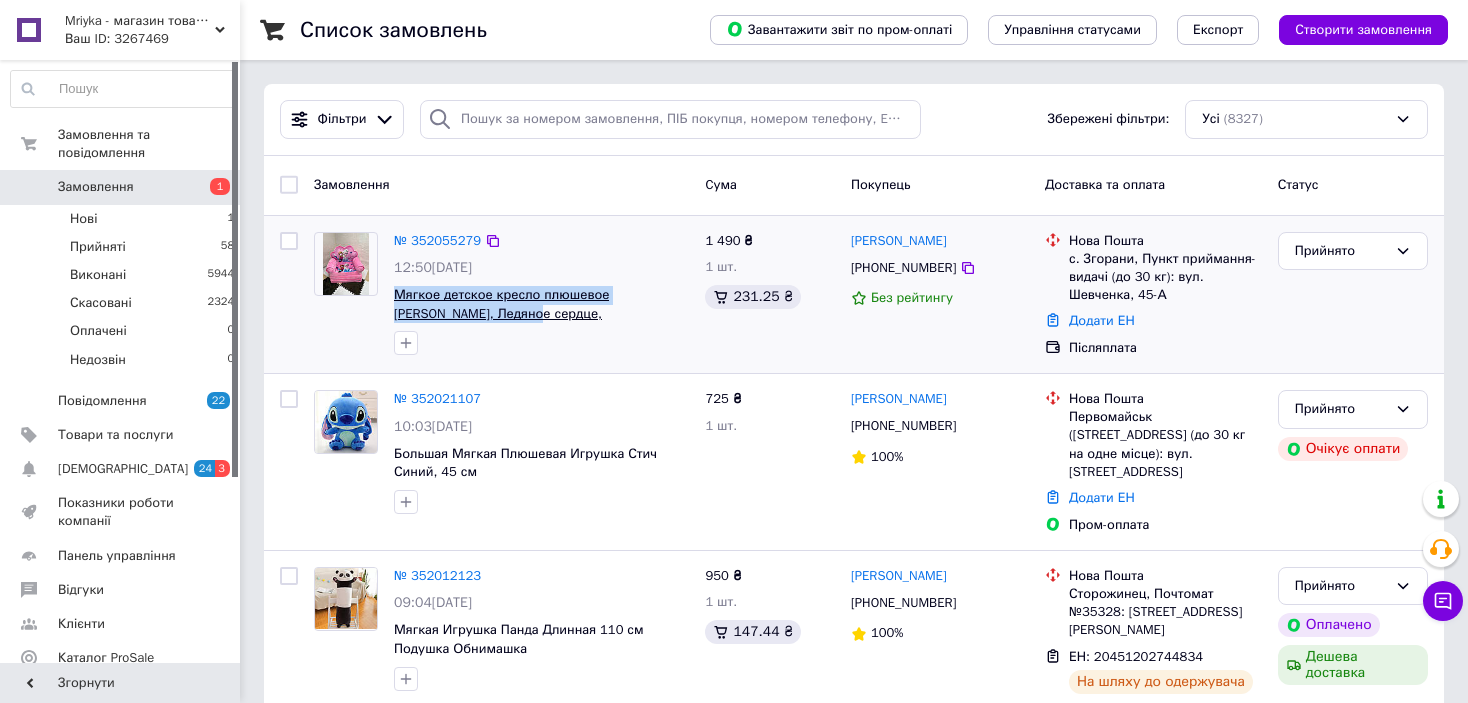 drag, startPoint x: 394, startPoint y: 281, endPoint x: 488, endPoint y: 311, distance: 98.67117 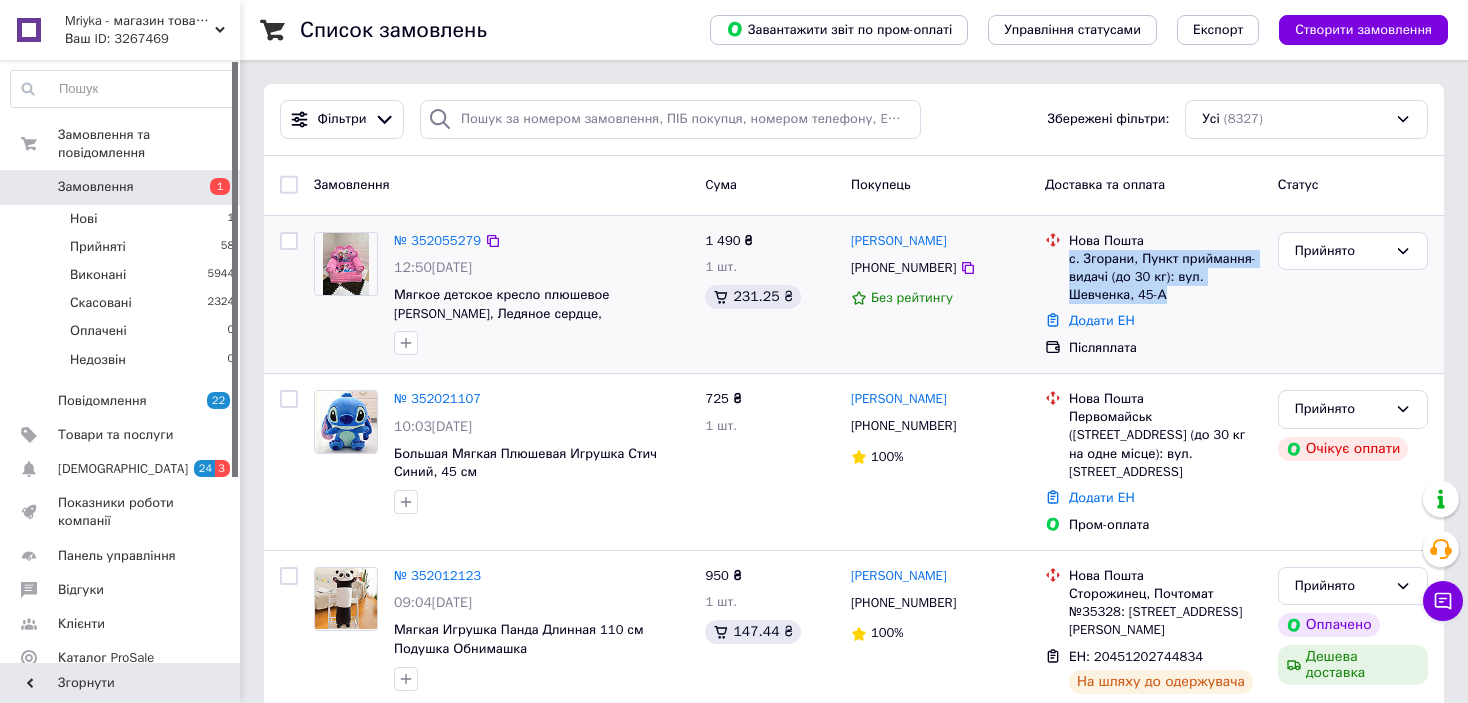 drag, startPoint x: 1069, startPoint y: 256, endPoint x: 1191, endPoint y: 290, distance: 126.649124 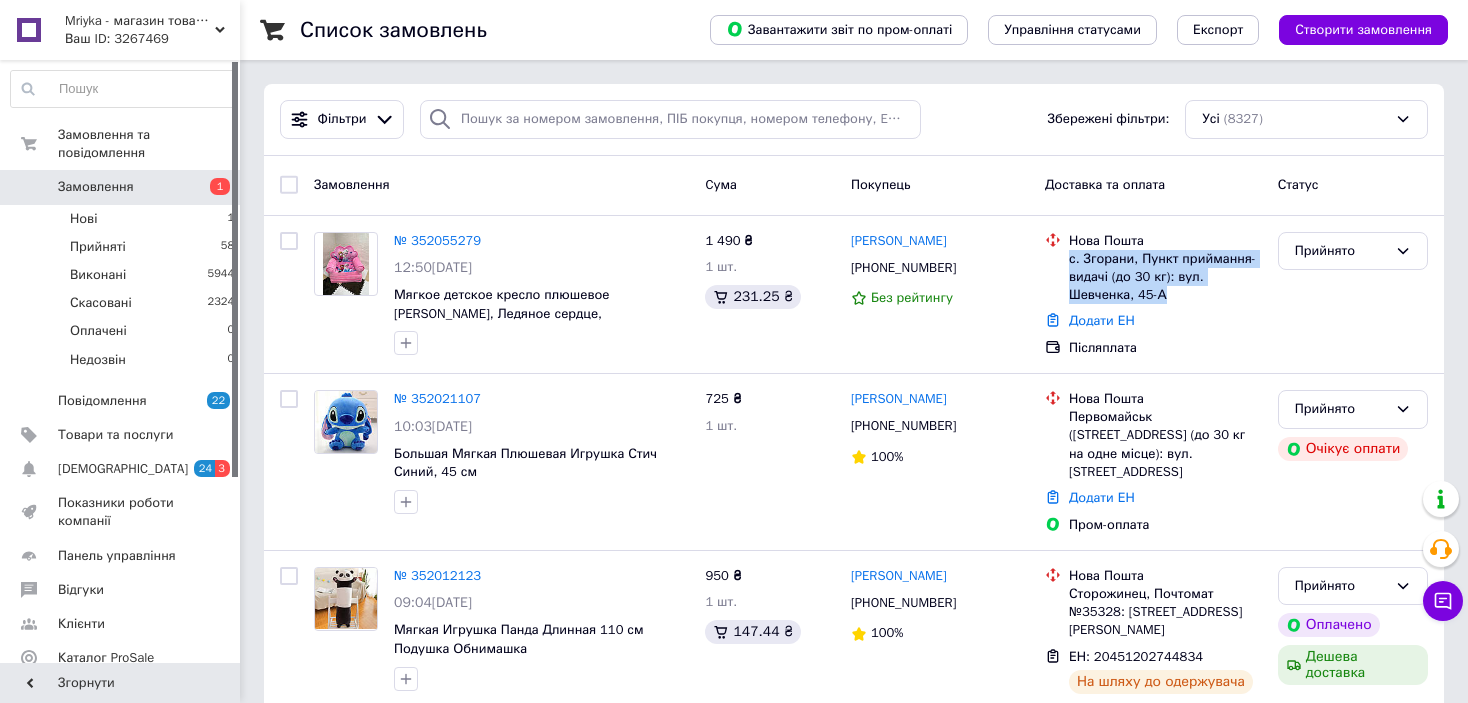 copy on "[PERSON_NAME]" 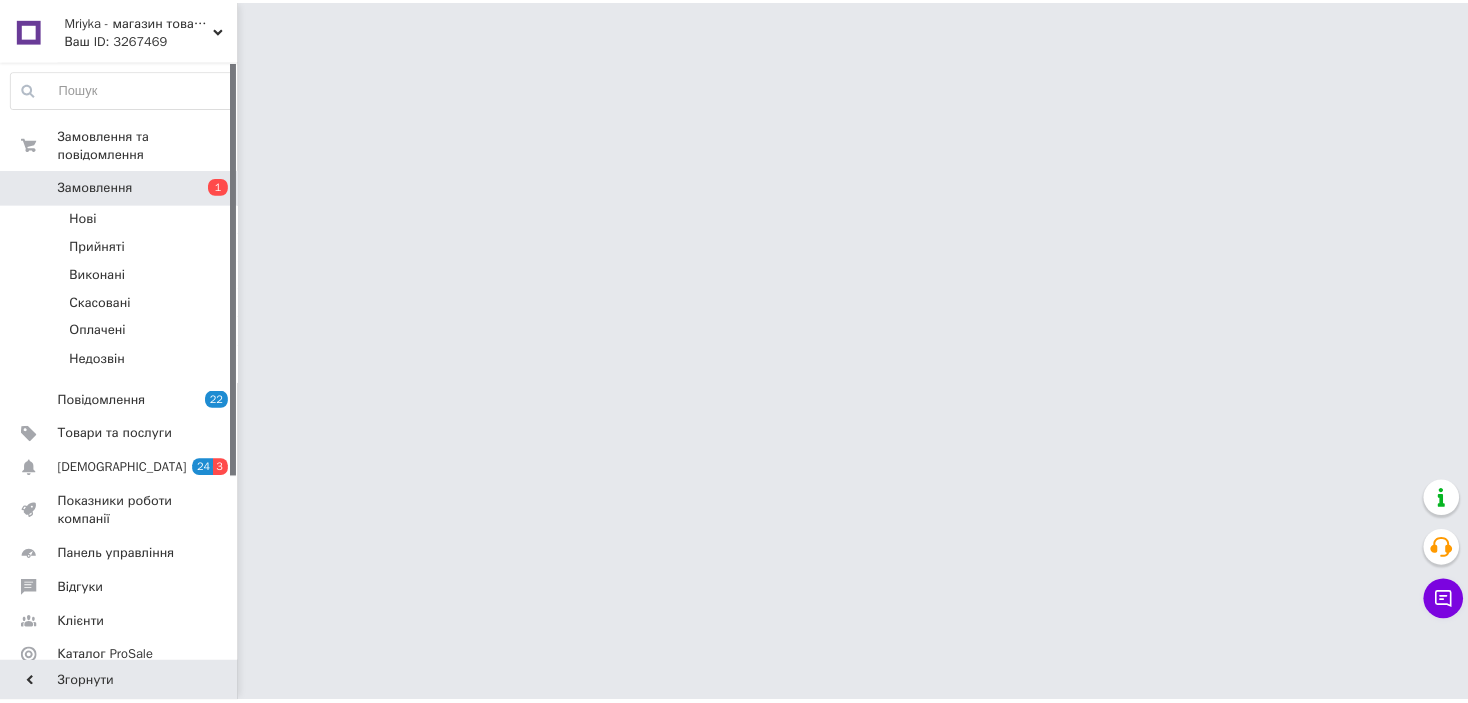 scroll, scrollTop: 0, scrollLeft: 0, axis: both 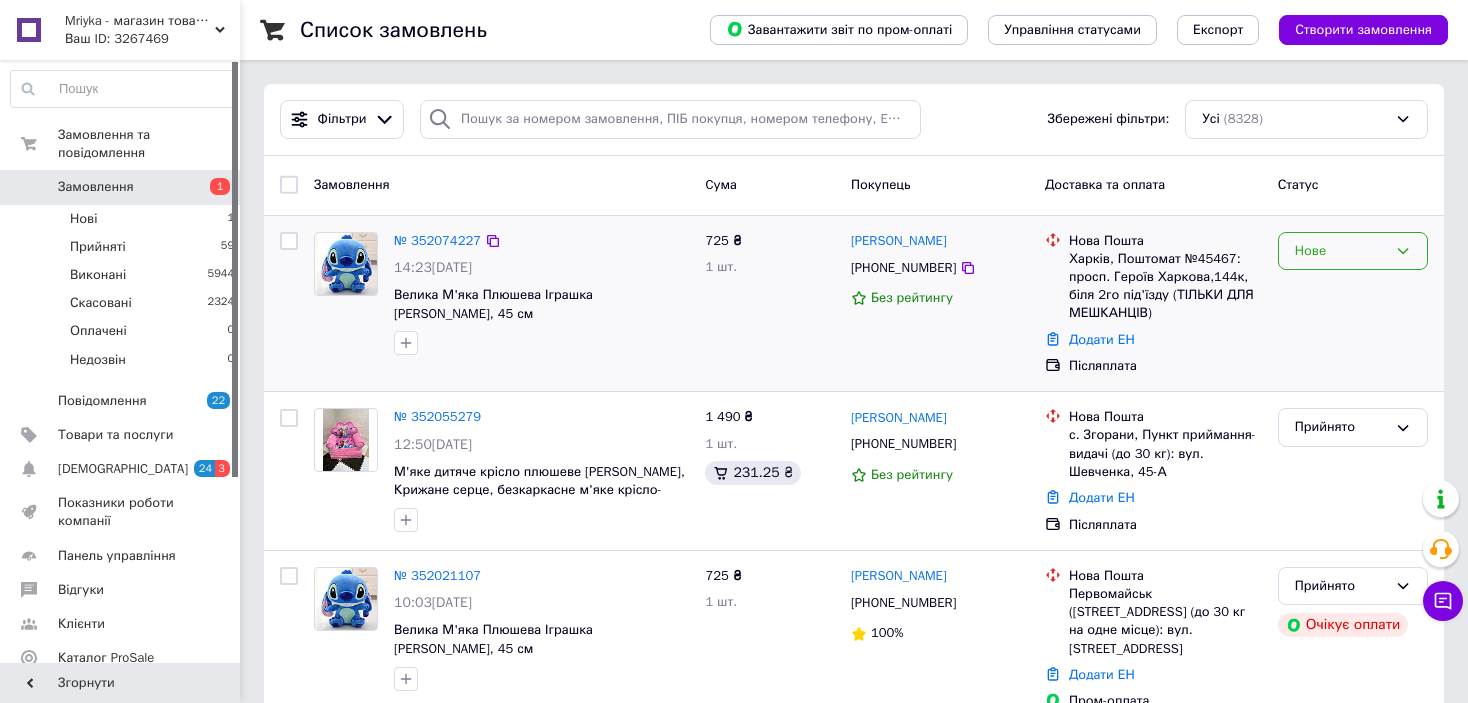 click on "Нове" at bounding box center [1353, 251] 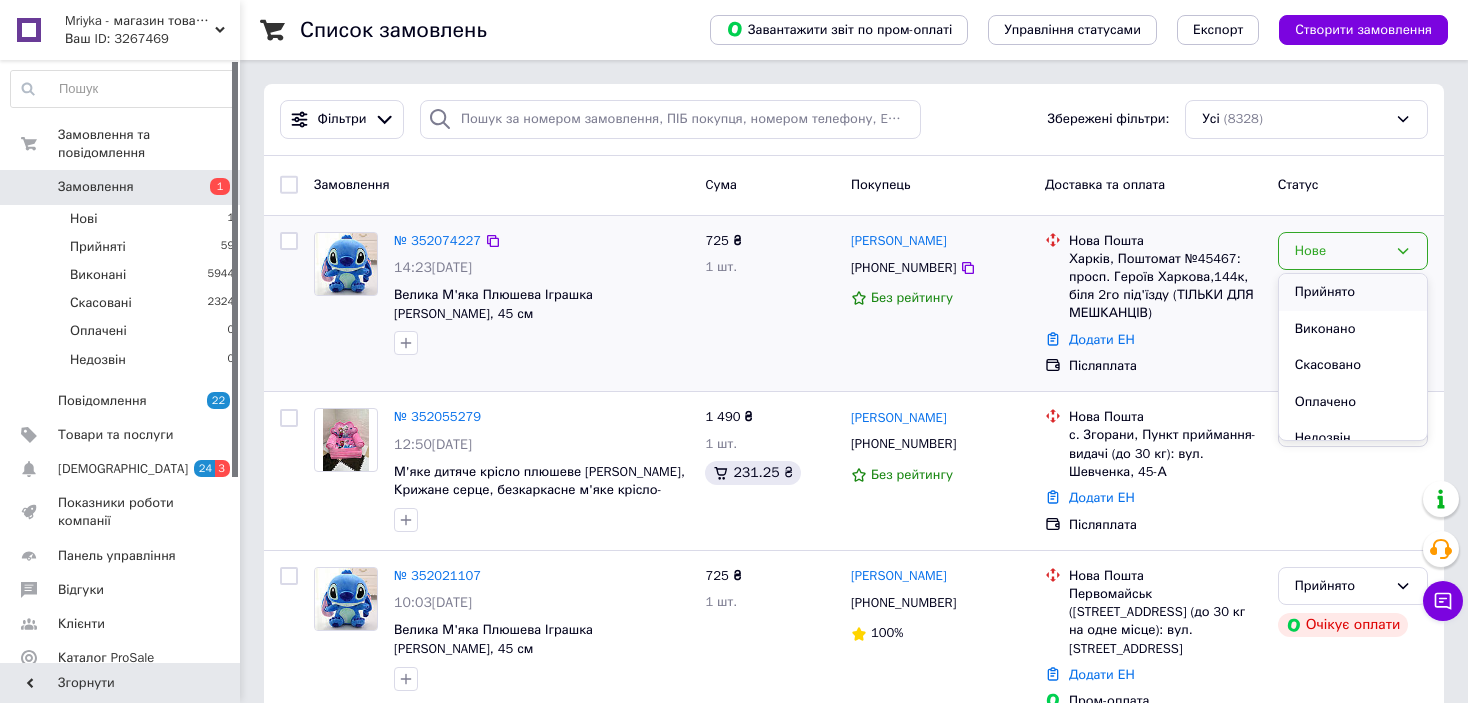 click on "Прийнято" at bounding box center [1353, 292] 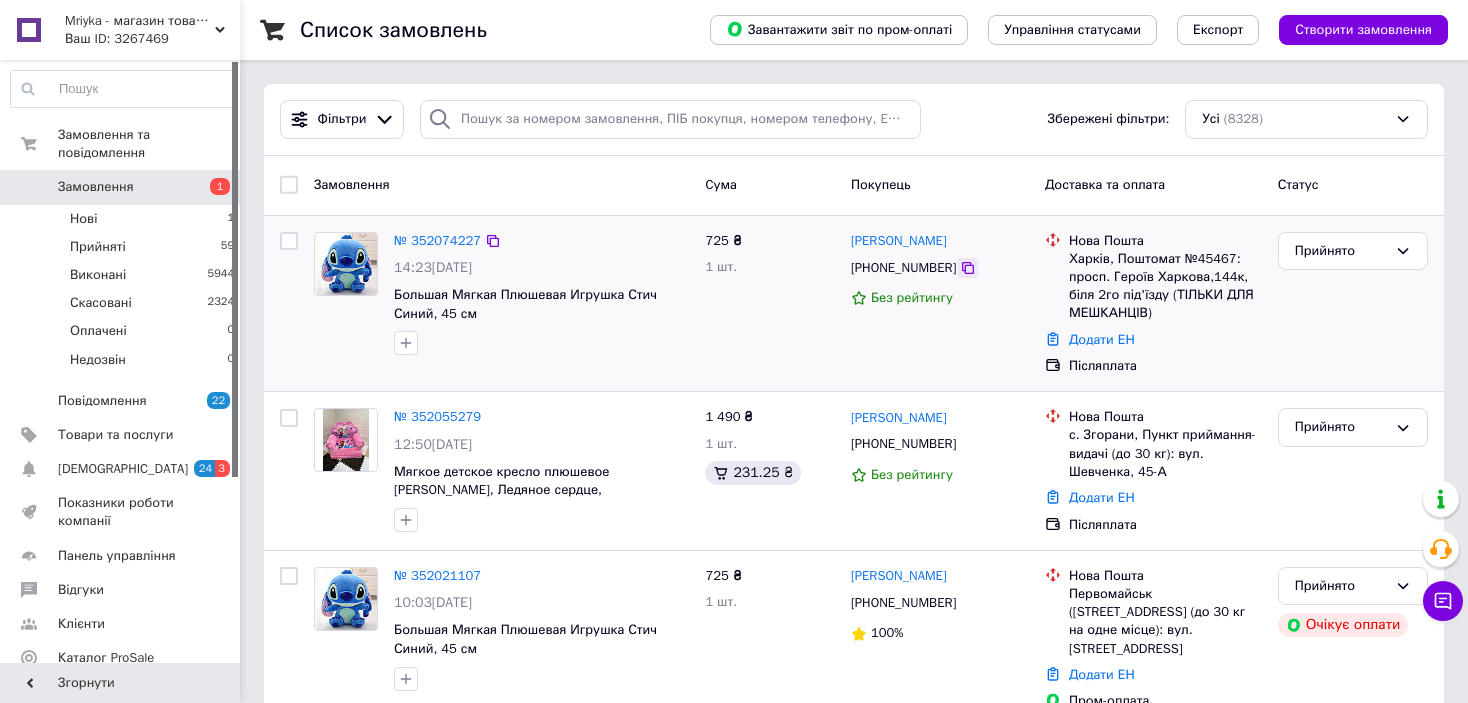 click 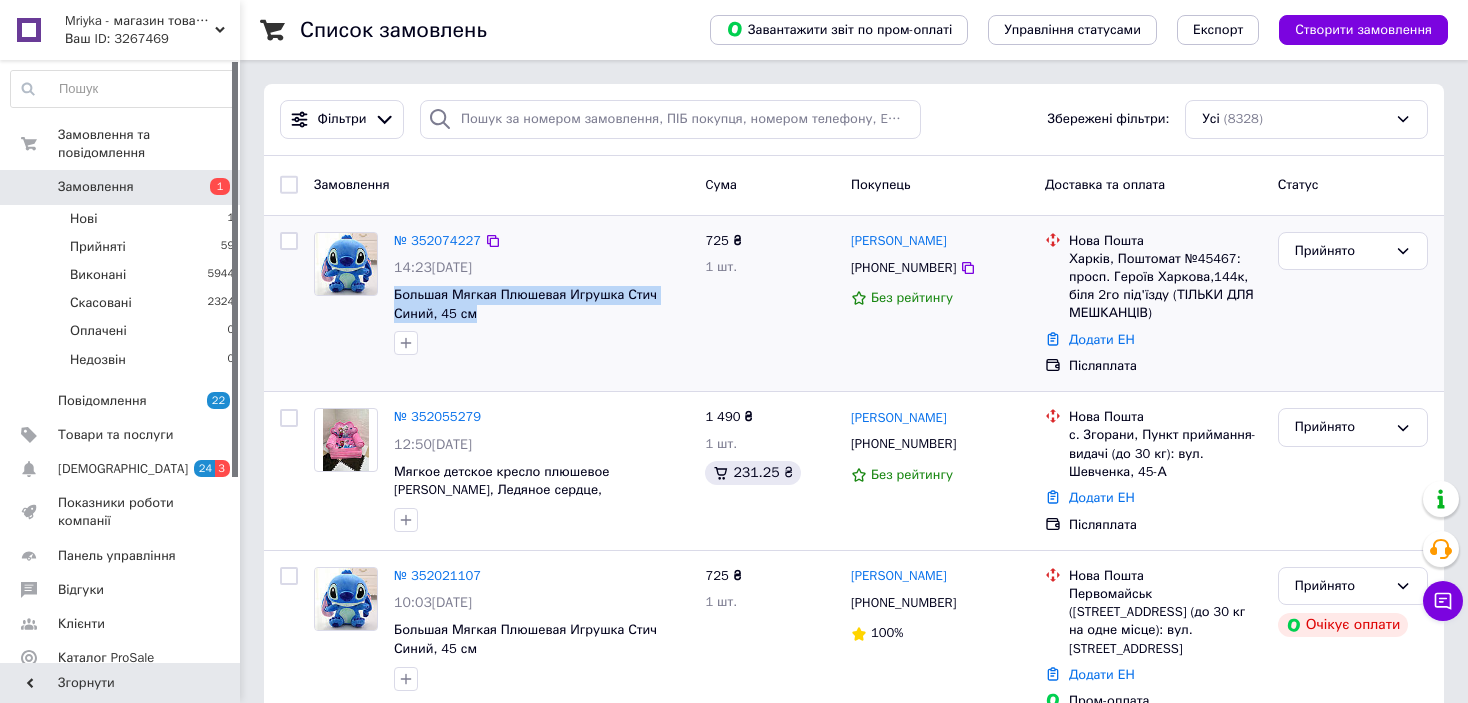 drag, startPoint x: 491, startPoint y: 316, endPoint x: 387, endPoint y: 296, distance: 105.90562 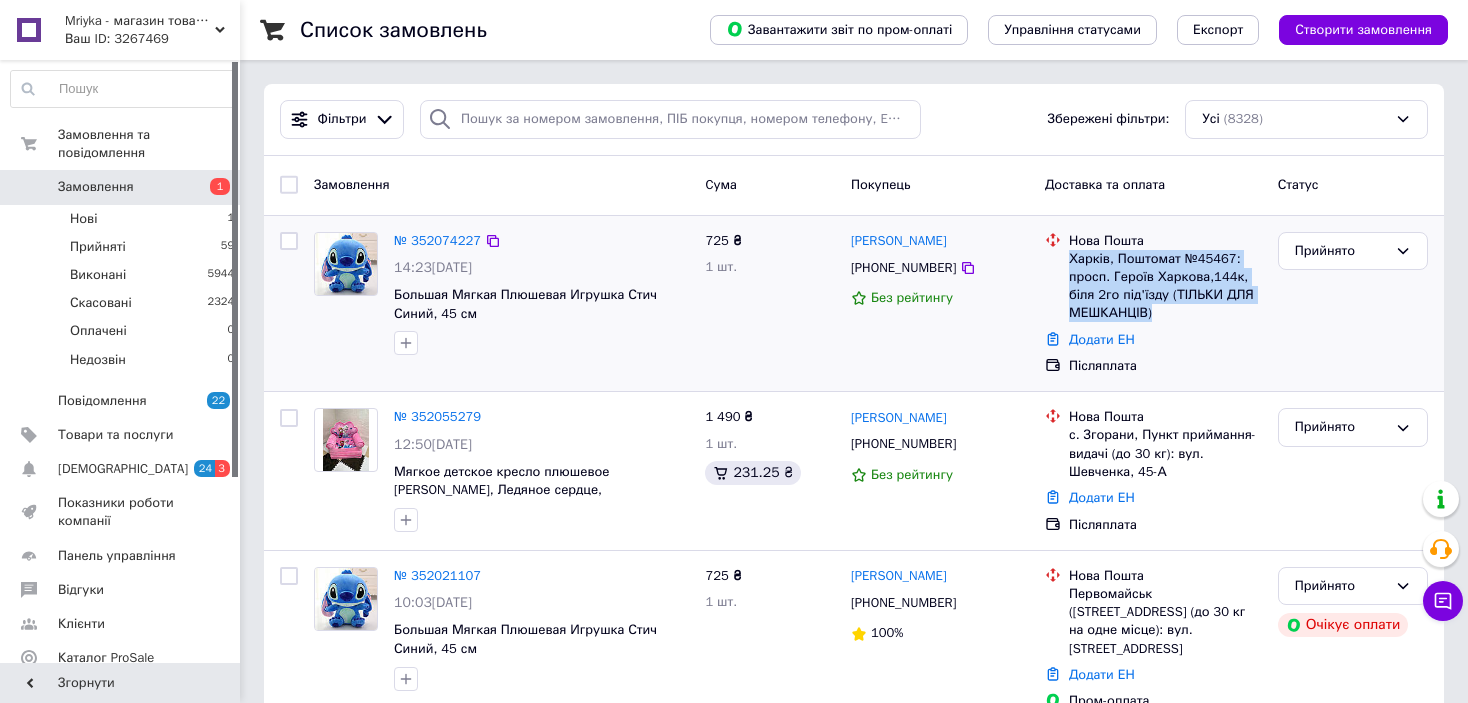 drag, startPoint x: 1069, startPoint y: 259, endPoint x: 1174, endPoint y: 311, distance: 117.170815 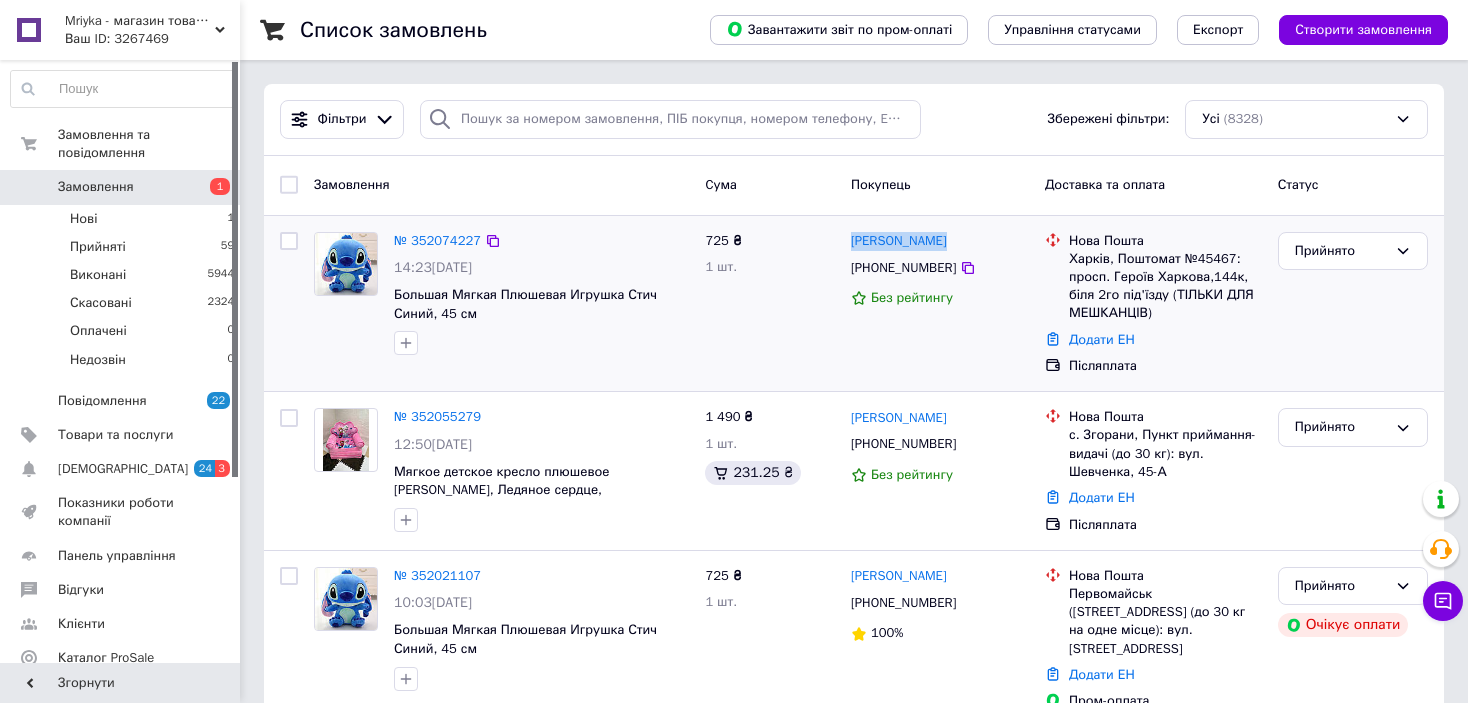 drag, startPoint x: 959, startPoint y: 231, endPoint x: 941, endPoint y: 222, distance: 20.12461 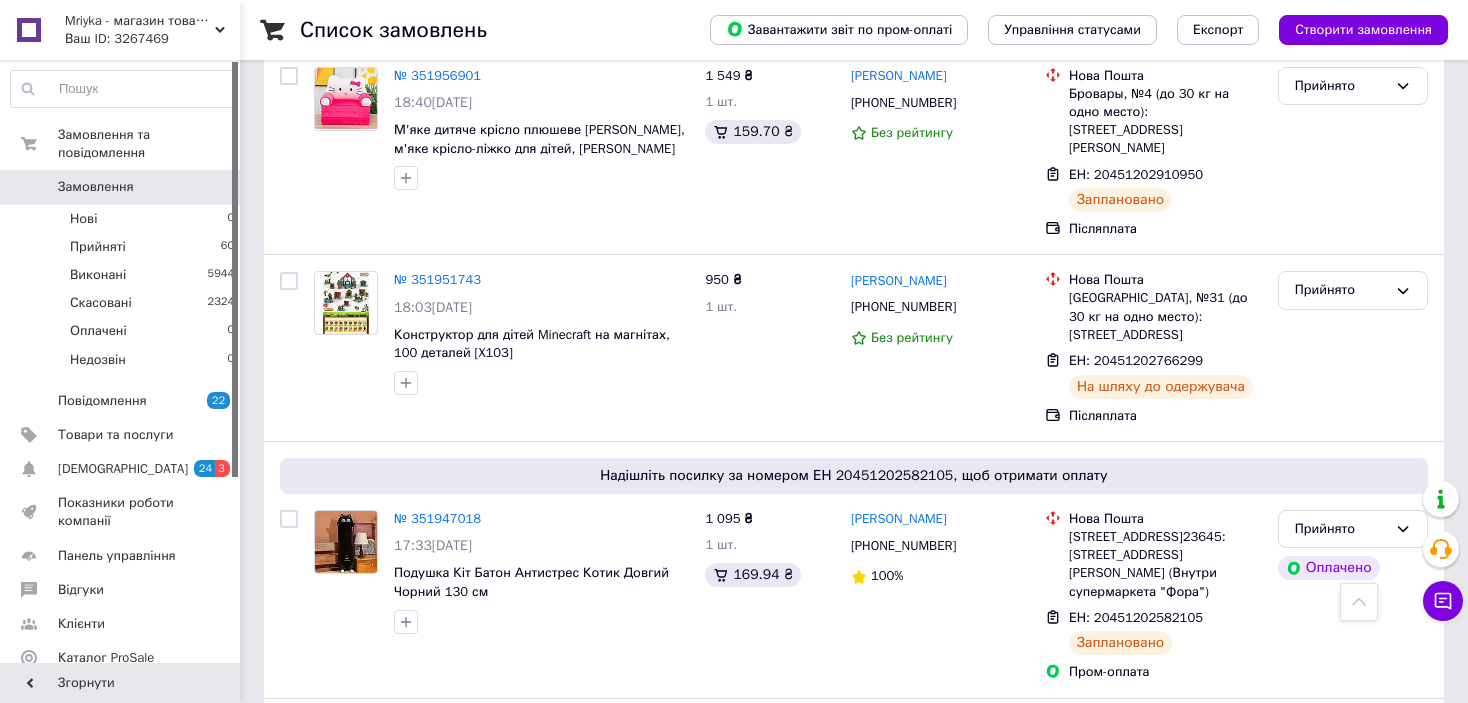 scroll, scrollTop: 2300, scrollLeft: 0, axis: vertical 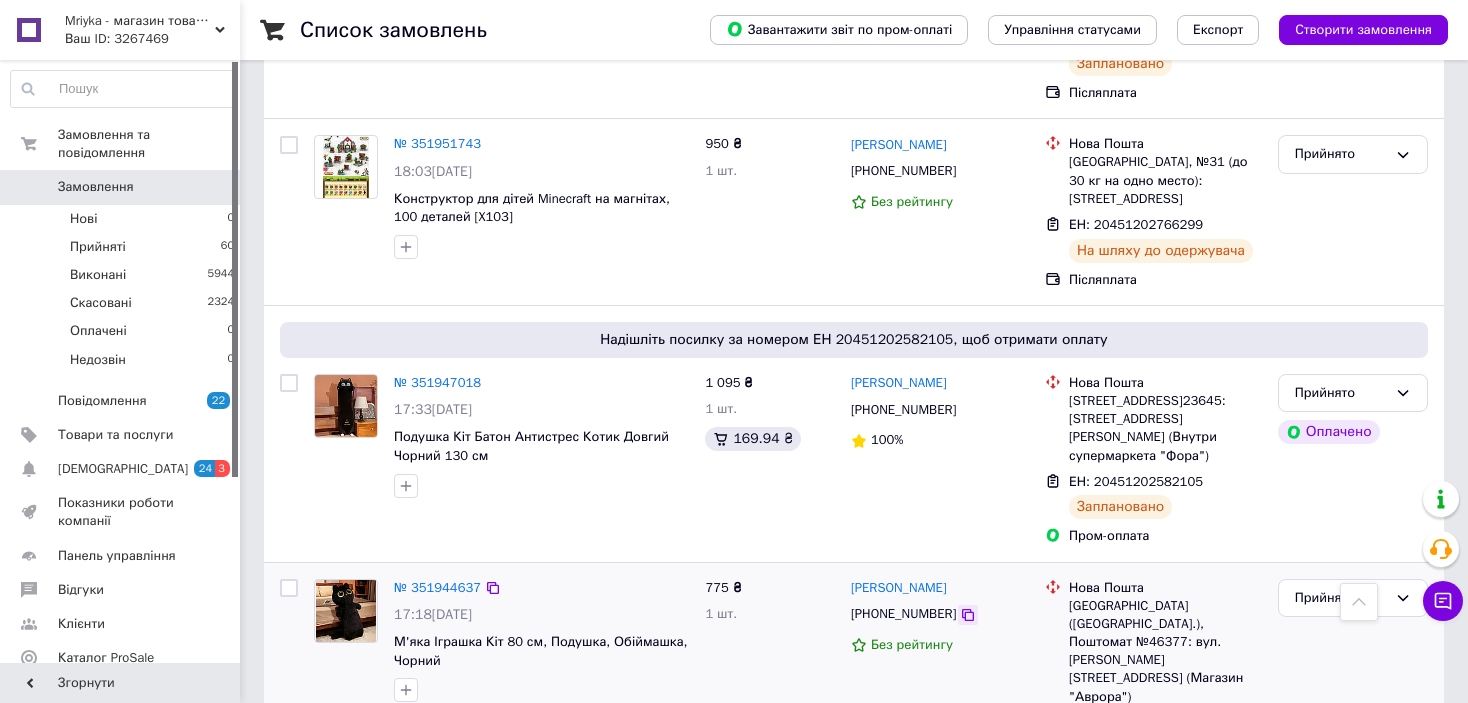 click at bounding box center (968, 615) 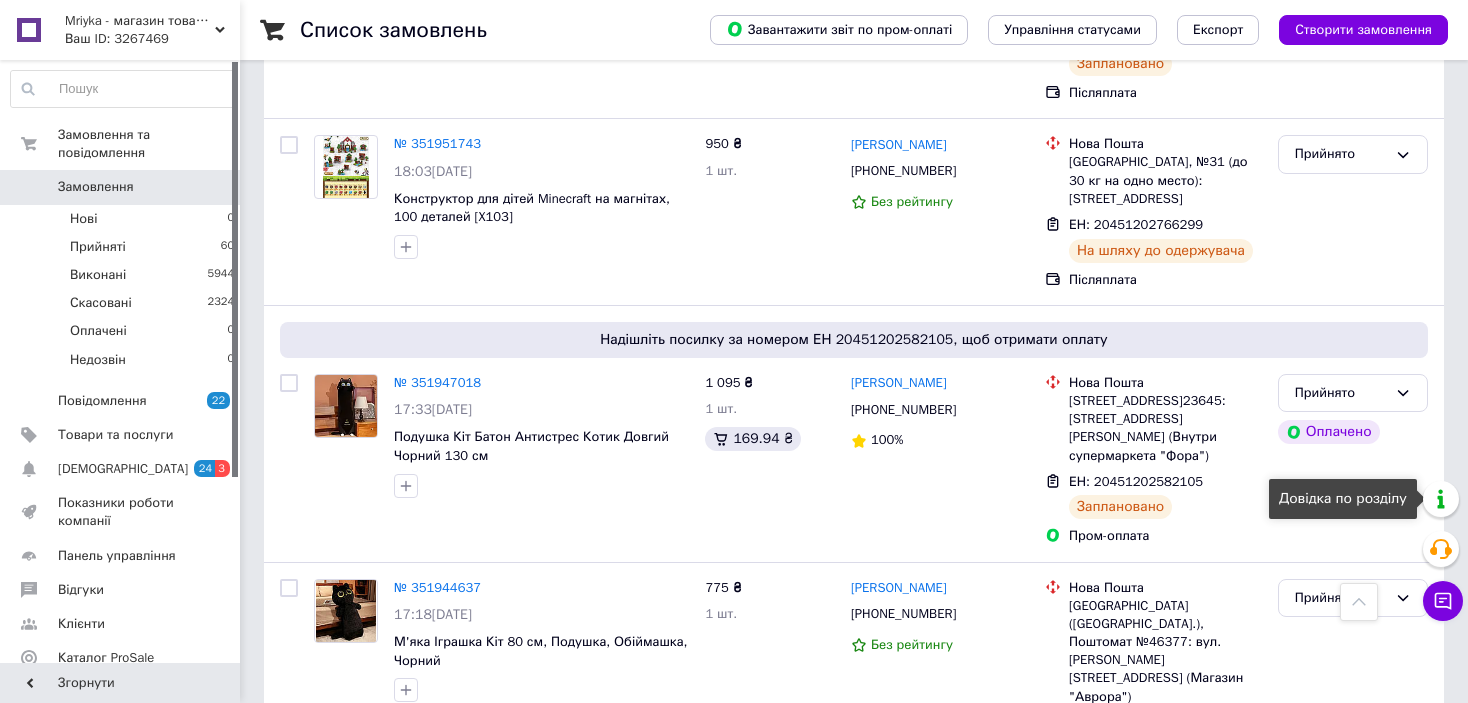 click on "Довідка по розділу" at bounding box center (1343, 499) 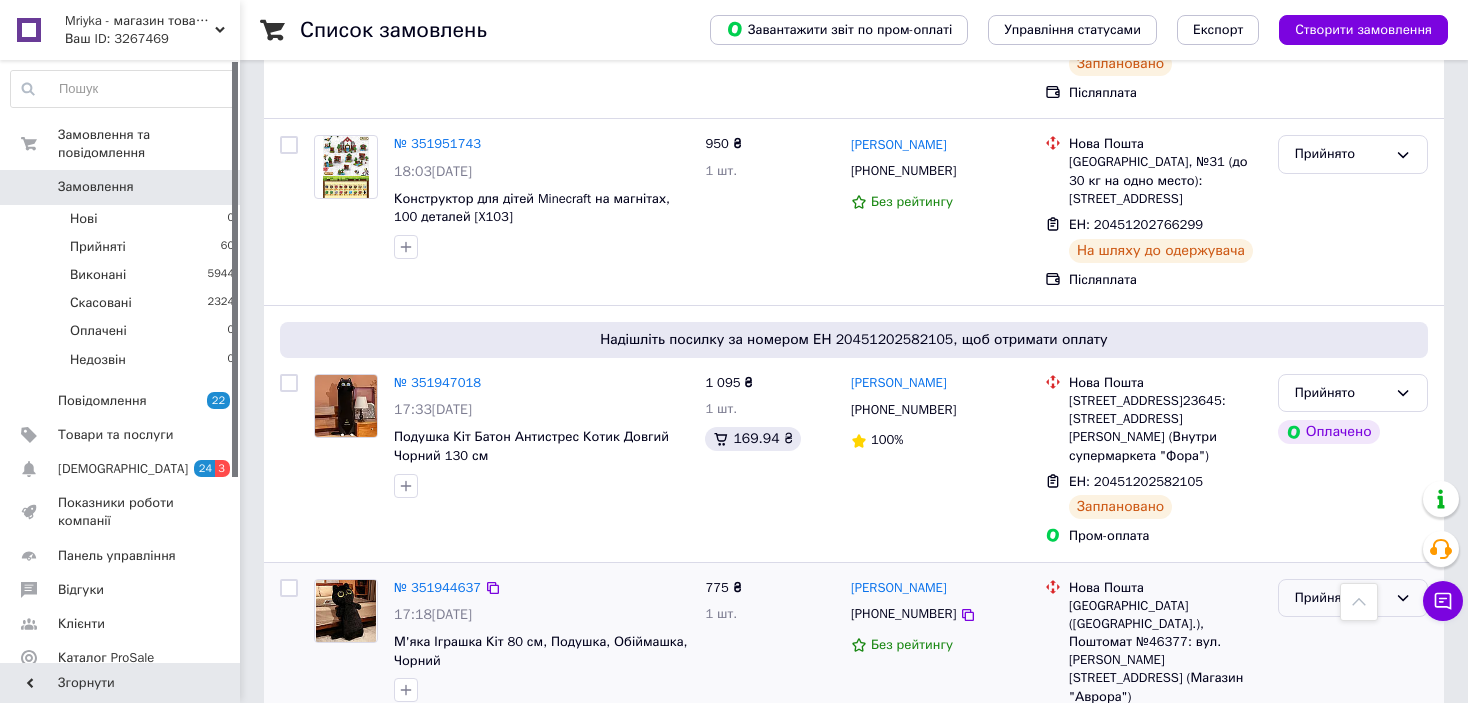 click on "Прийнято" at bounding box center [1353, 598] 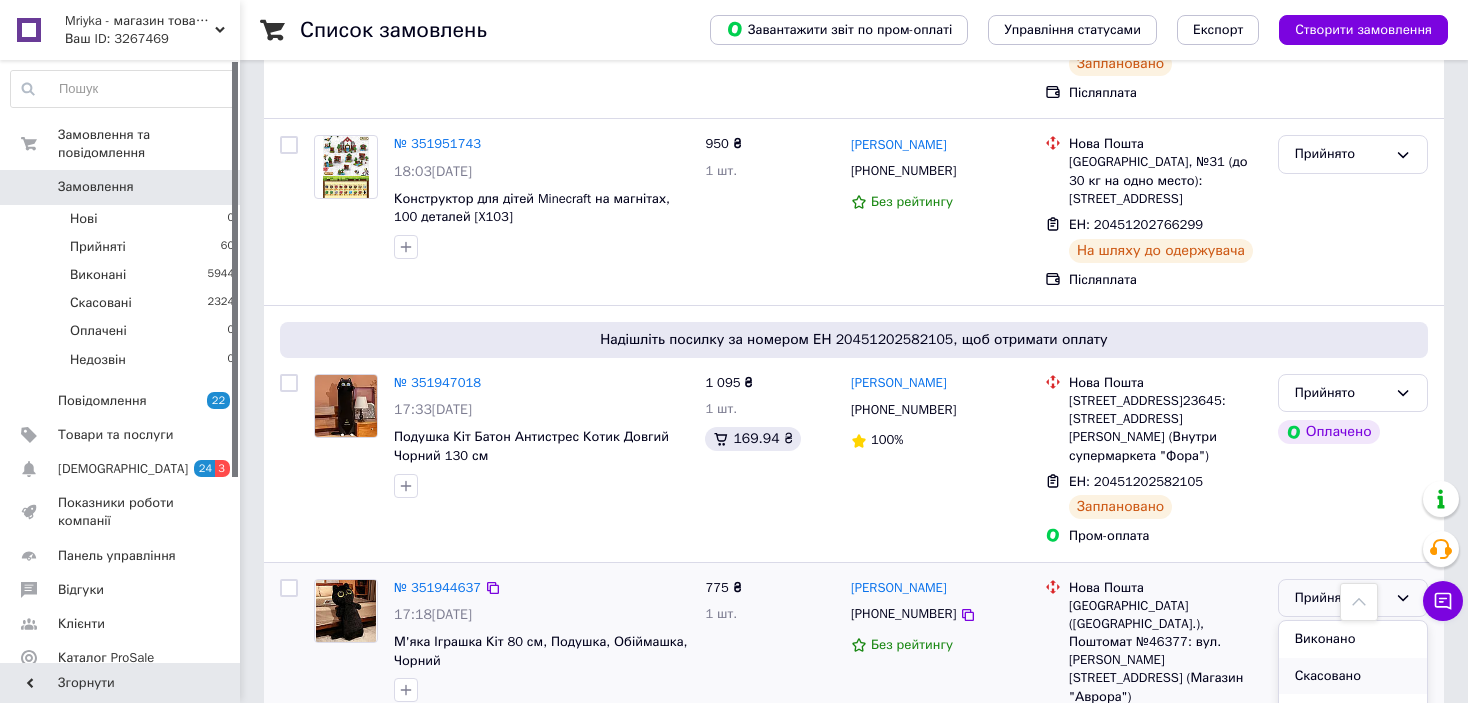 click on "Скасовано" at bounding box center [1353, 676] 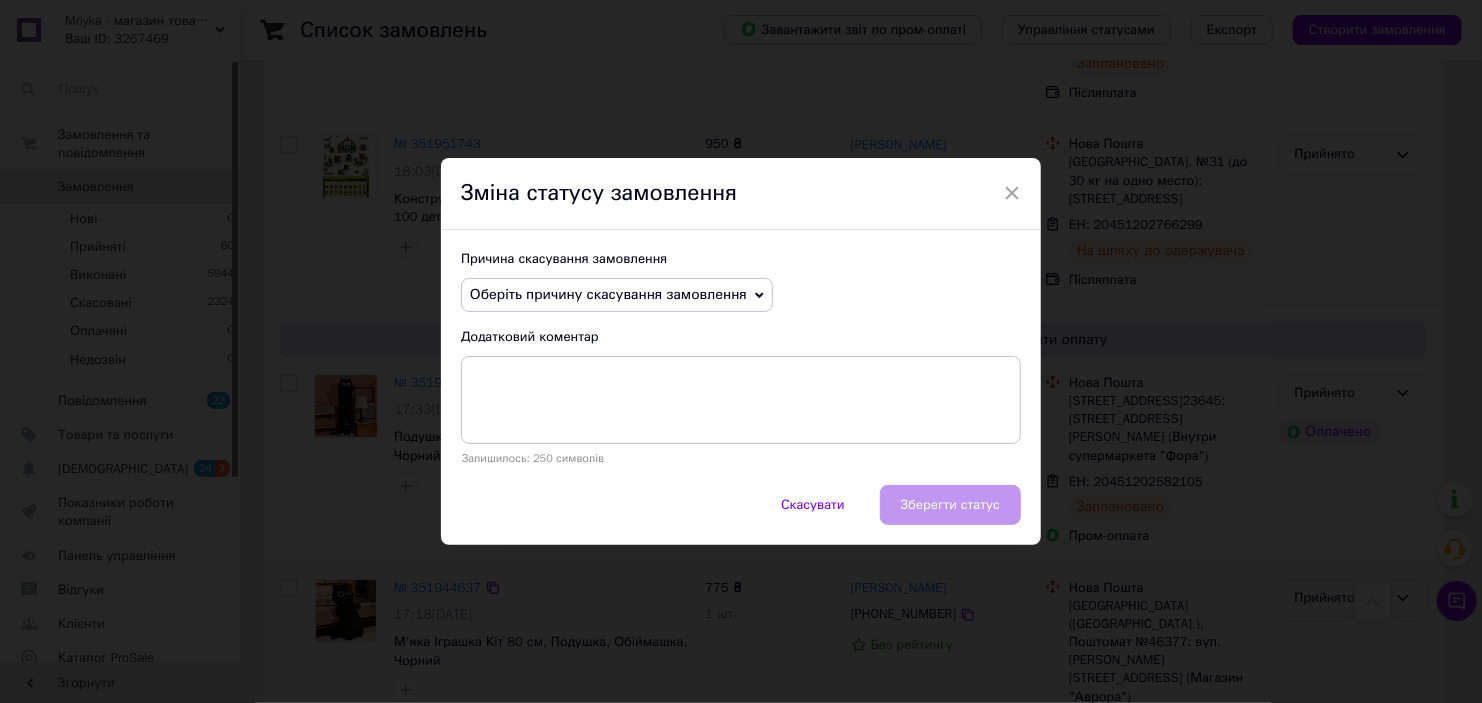 click on "Оберіть причину скасування замовлення" at bounding box center (608, 294) 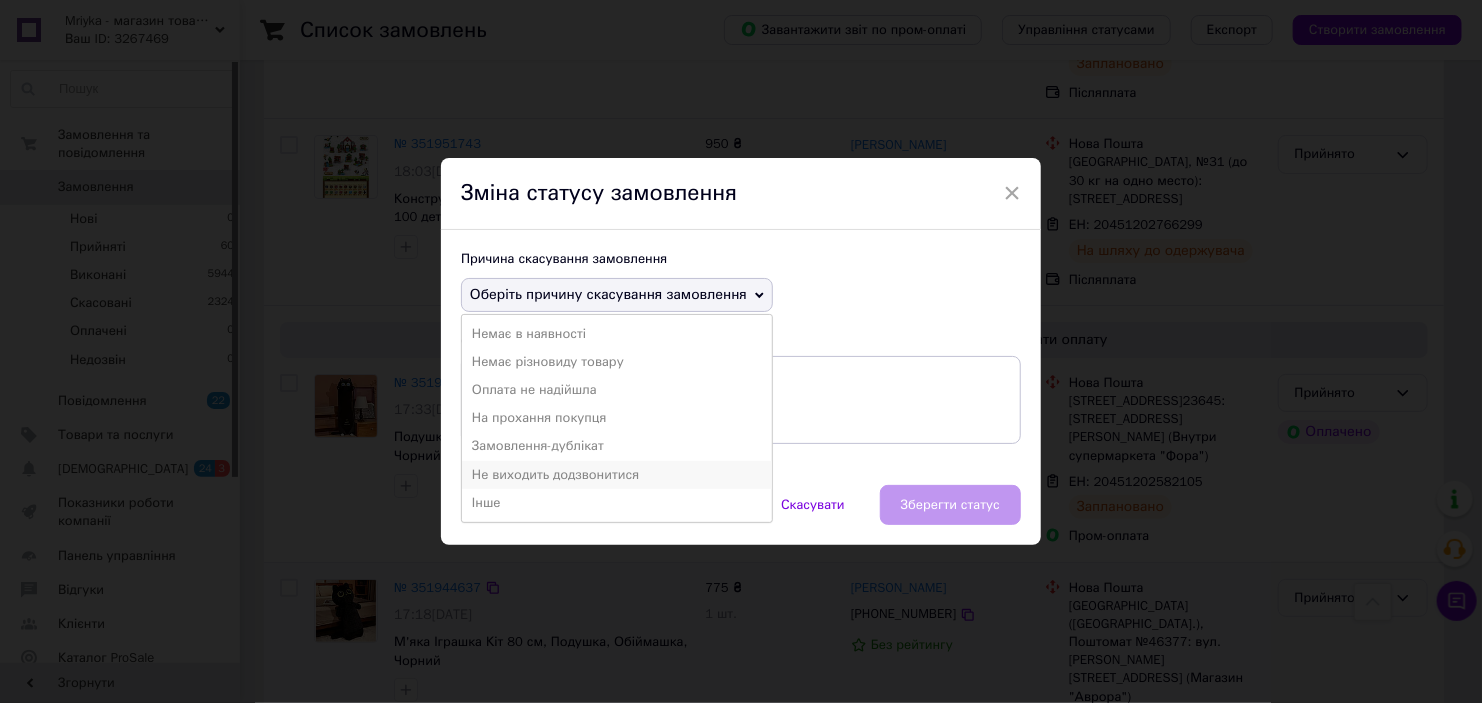 click on "Не виходить додзвонитися" at bounding box center [617, 475] 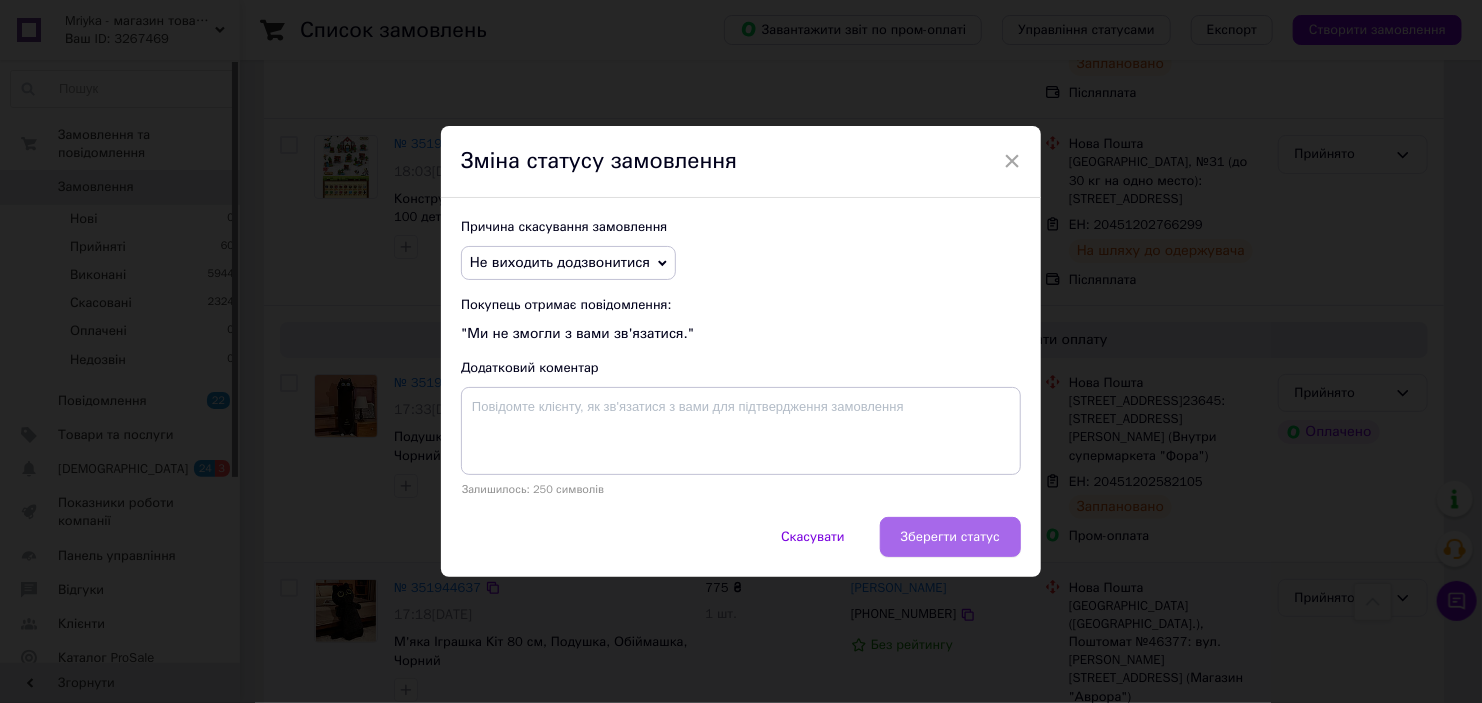 click on "Зберегти статус" at bounding box center (950, 537) 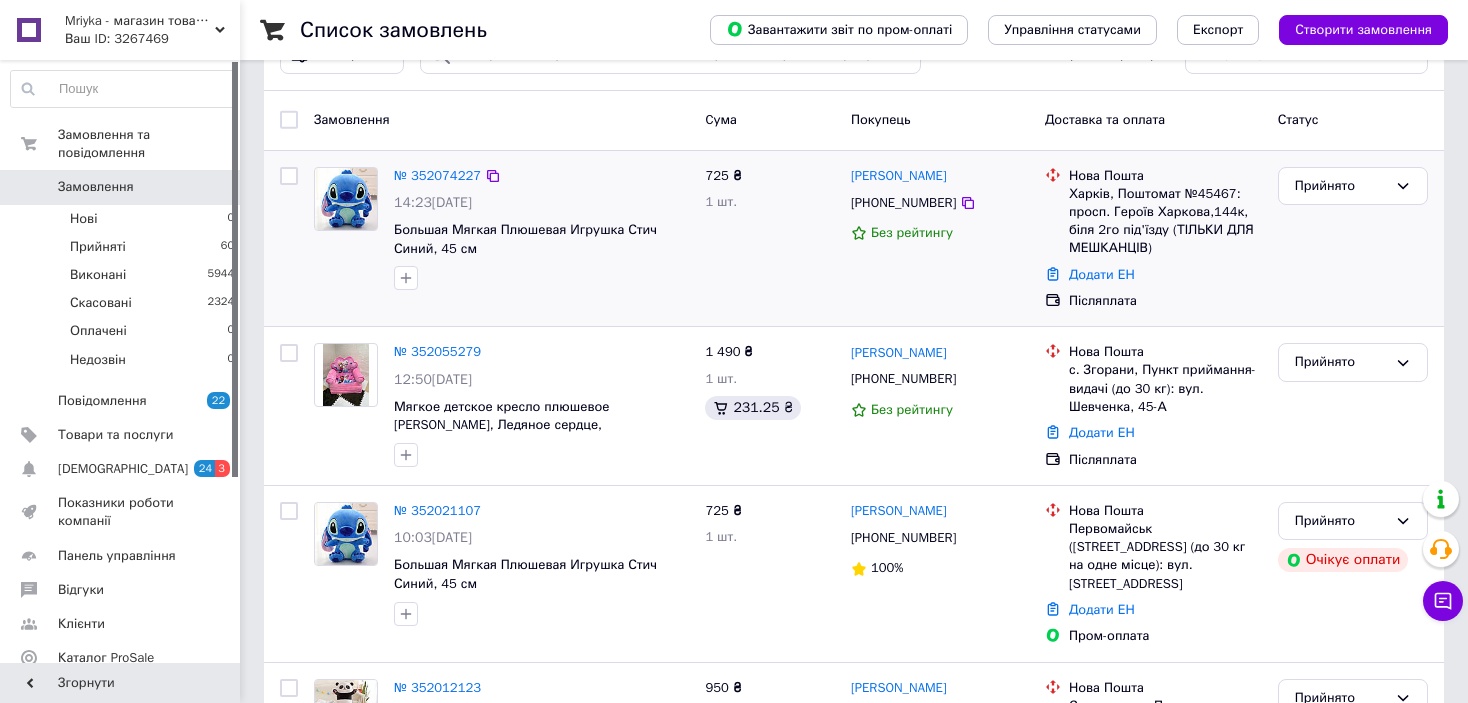 scroll, scrollTop: 100, scrollLeft: 0, axis: vertical 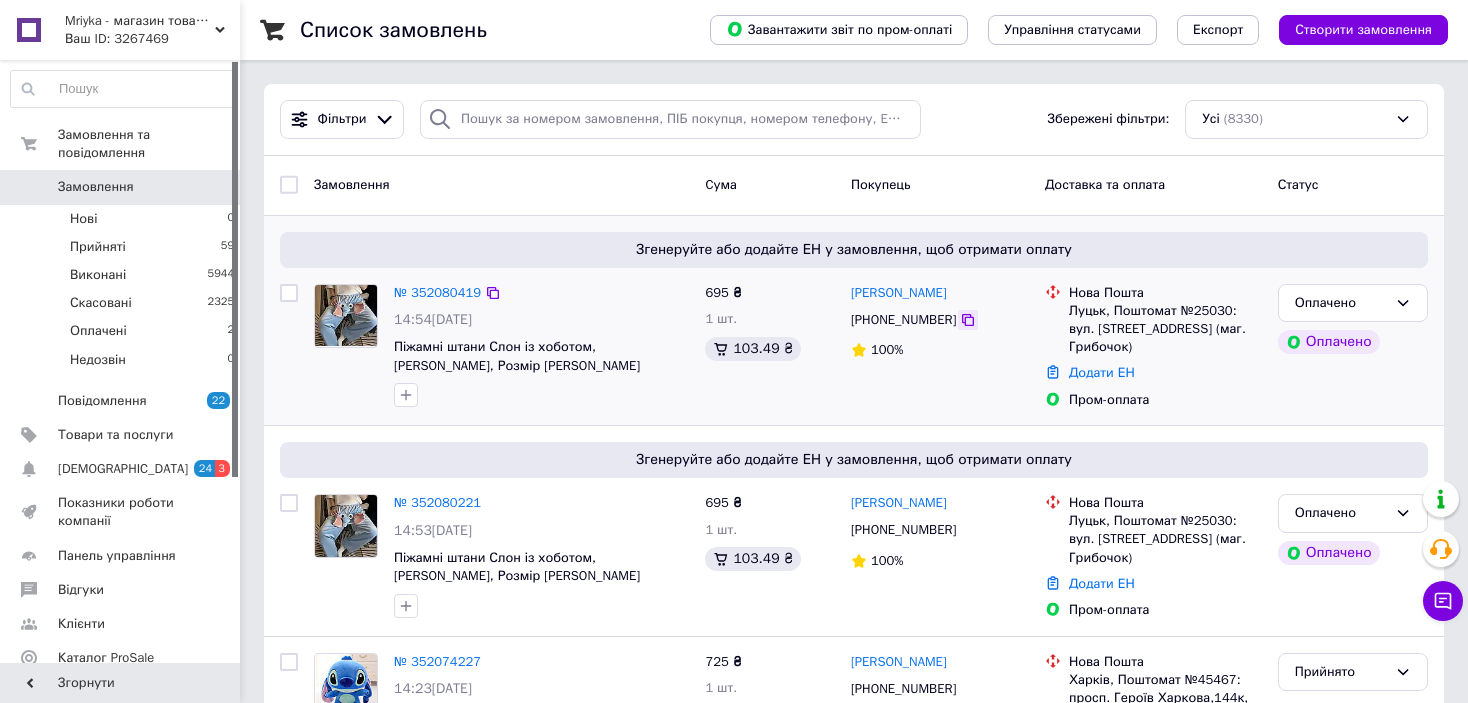 click 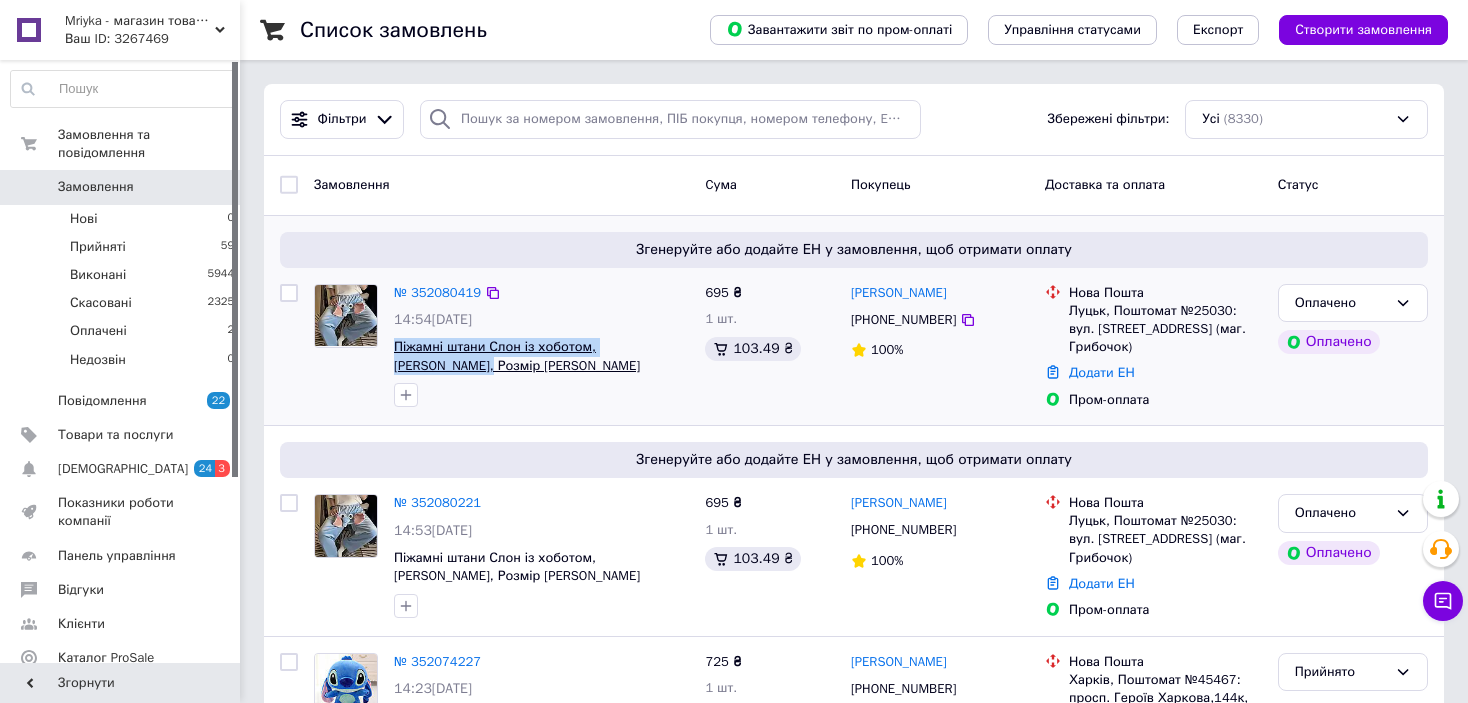 drag, startPoint x: 390, startPoint y: 336, endPoint x: 674, endPoint y: 345, distance: 284.14258 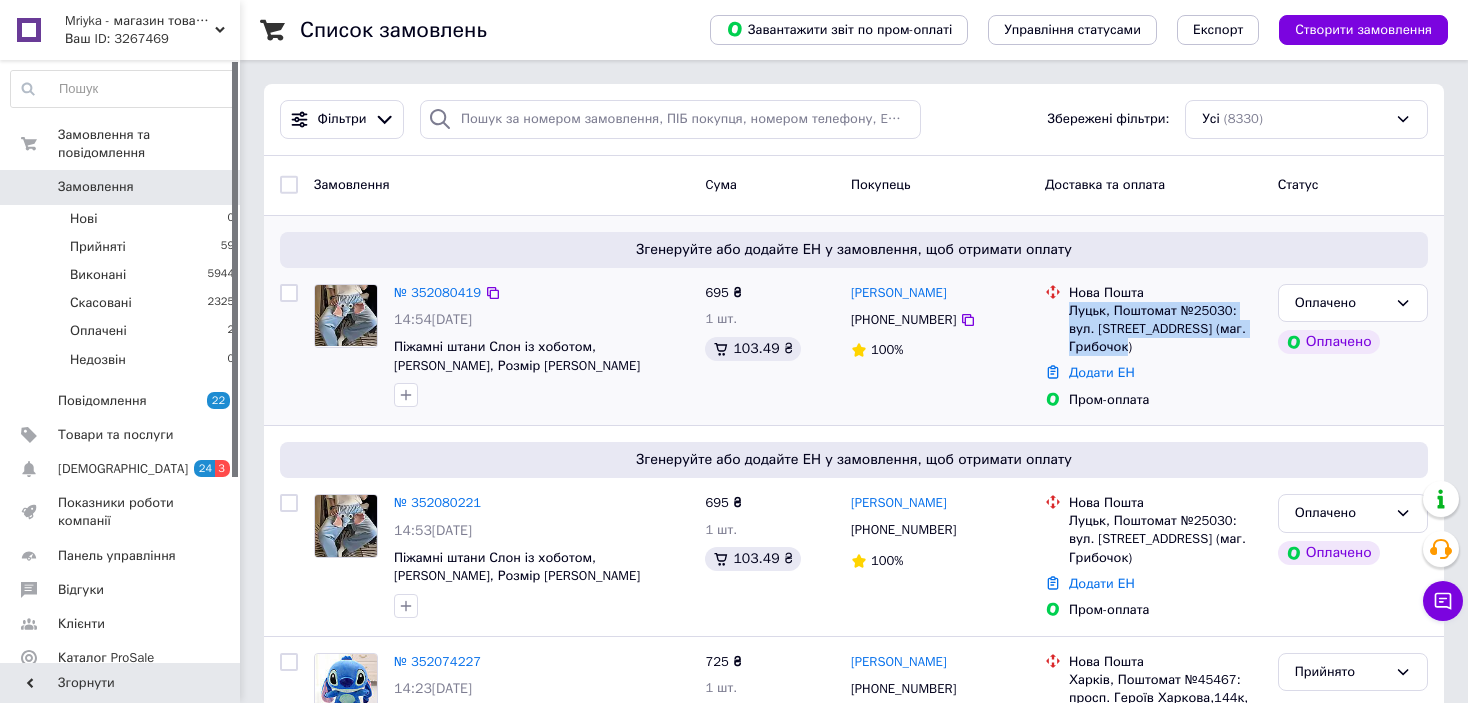 drag, startPoint x: 1071, startPoint y: 308, endPoint x: 1259, endPoint y: 320, distance: 188.38258 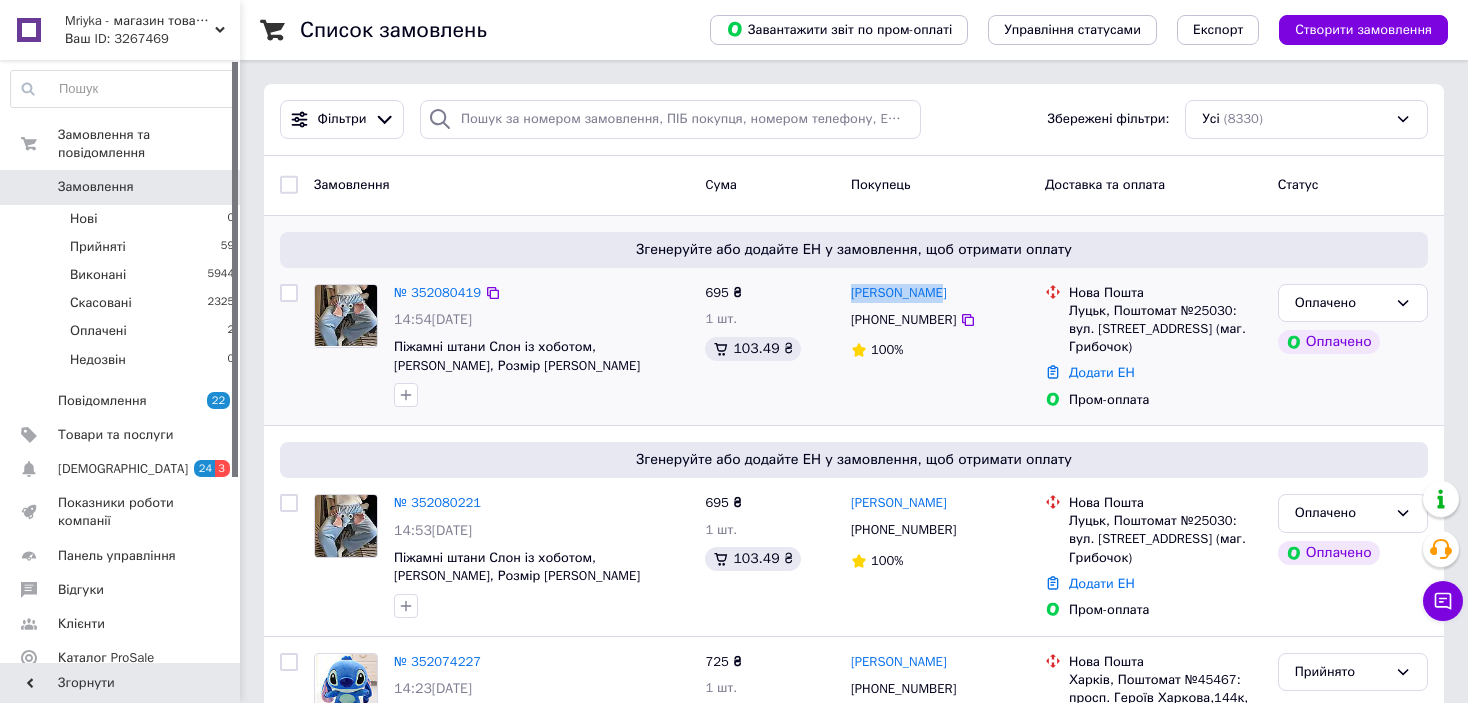 drag, startPoint x: 949, startPoint y: 282, endPoint x: 912, endPoint y: 272, distance: 38.327538 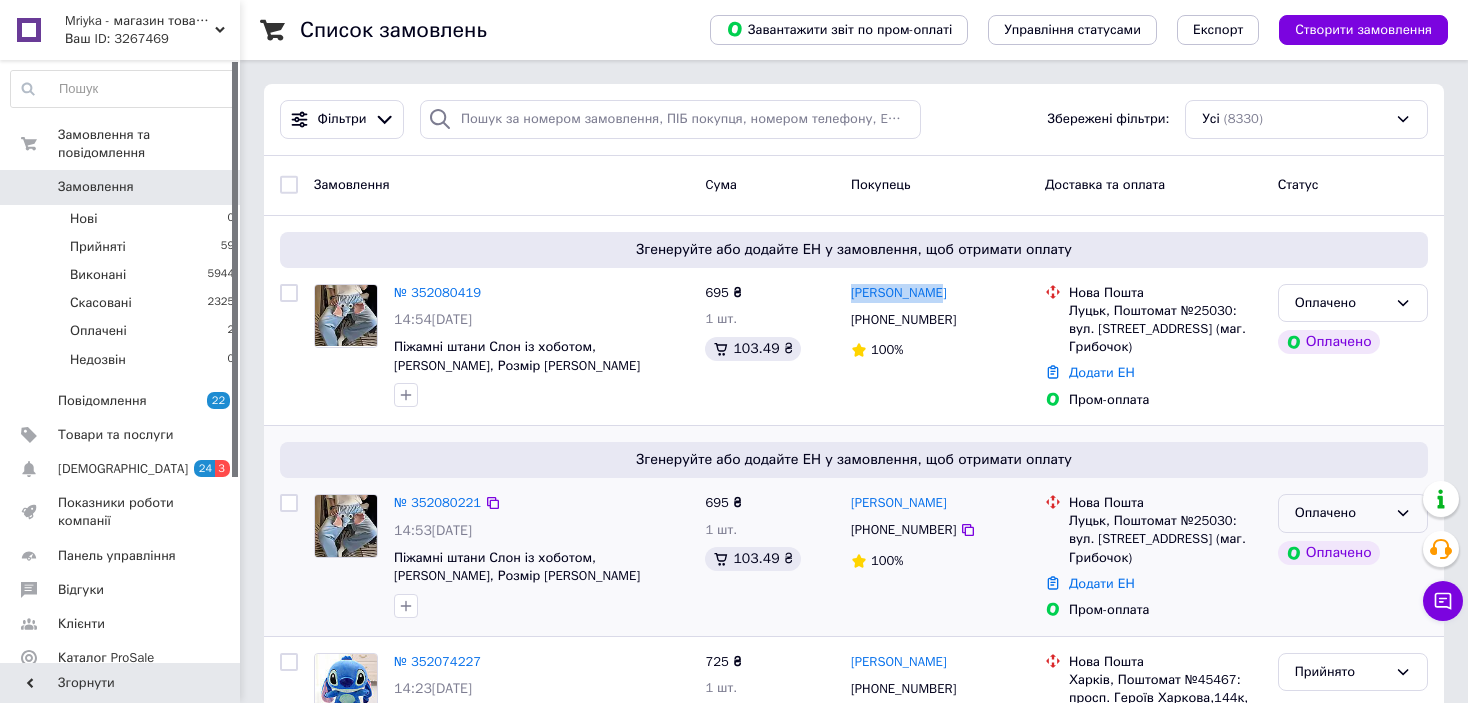 click on "Оплачено" at bounding box center (1341, 513) 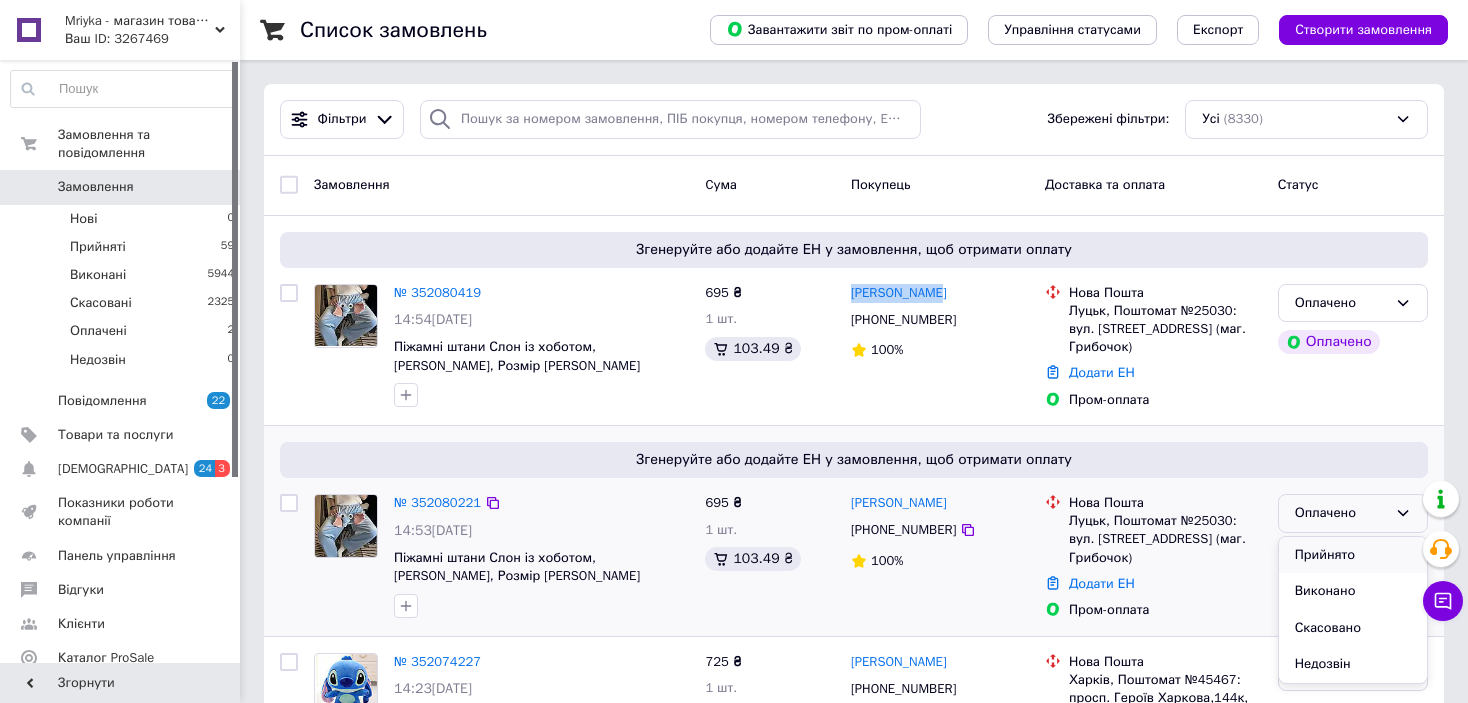 click on "Прийнято" at bounding box center [1353, 555] 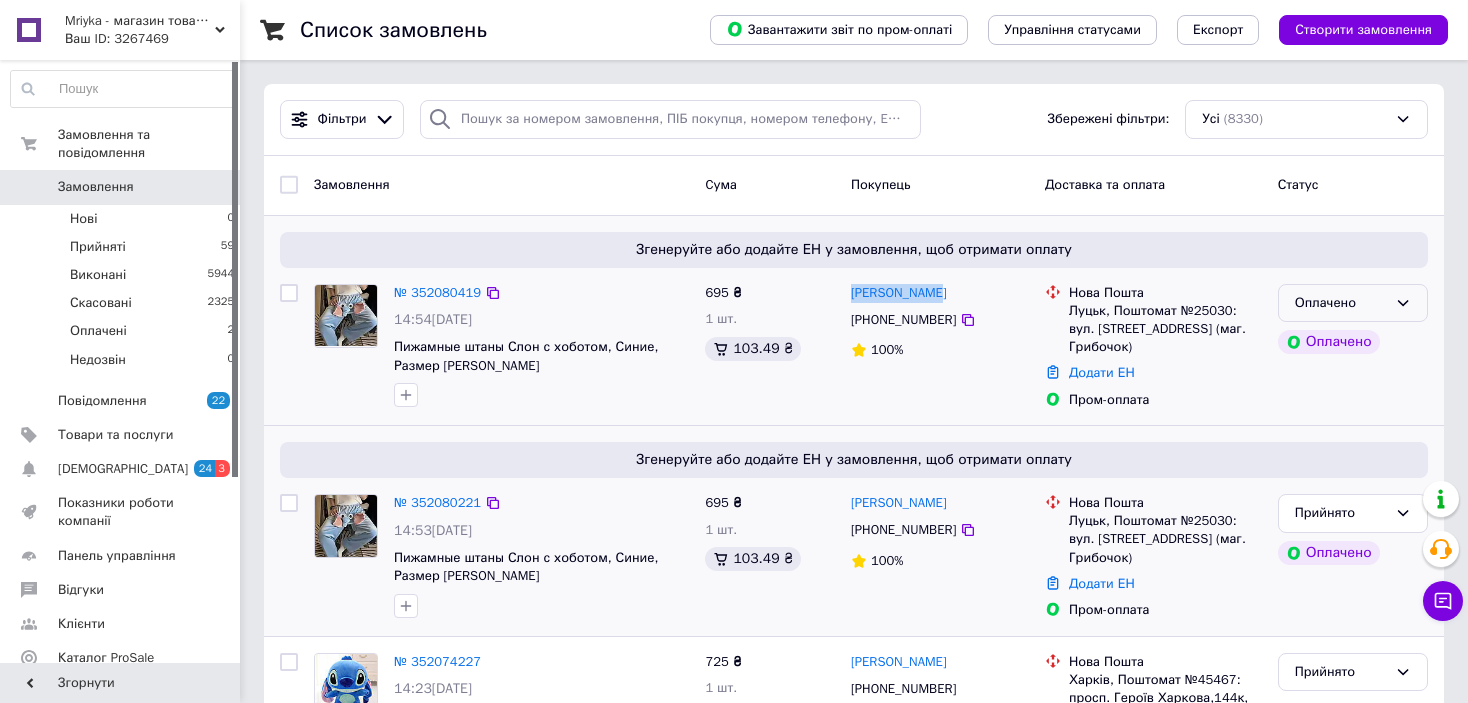 click on "Оплачено" at bounding box center (1341, 303) 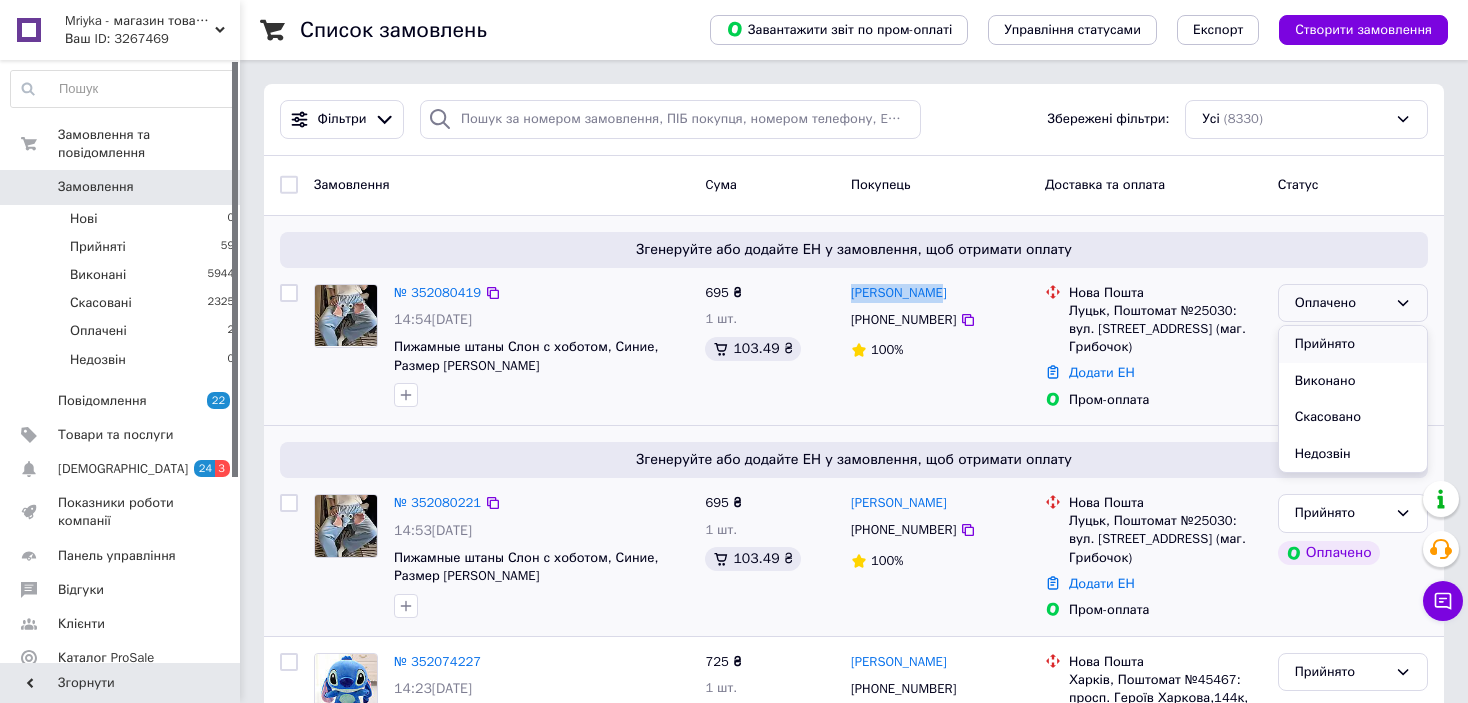 click on "Прийнято" at bounding box center (1353, 344) 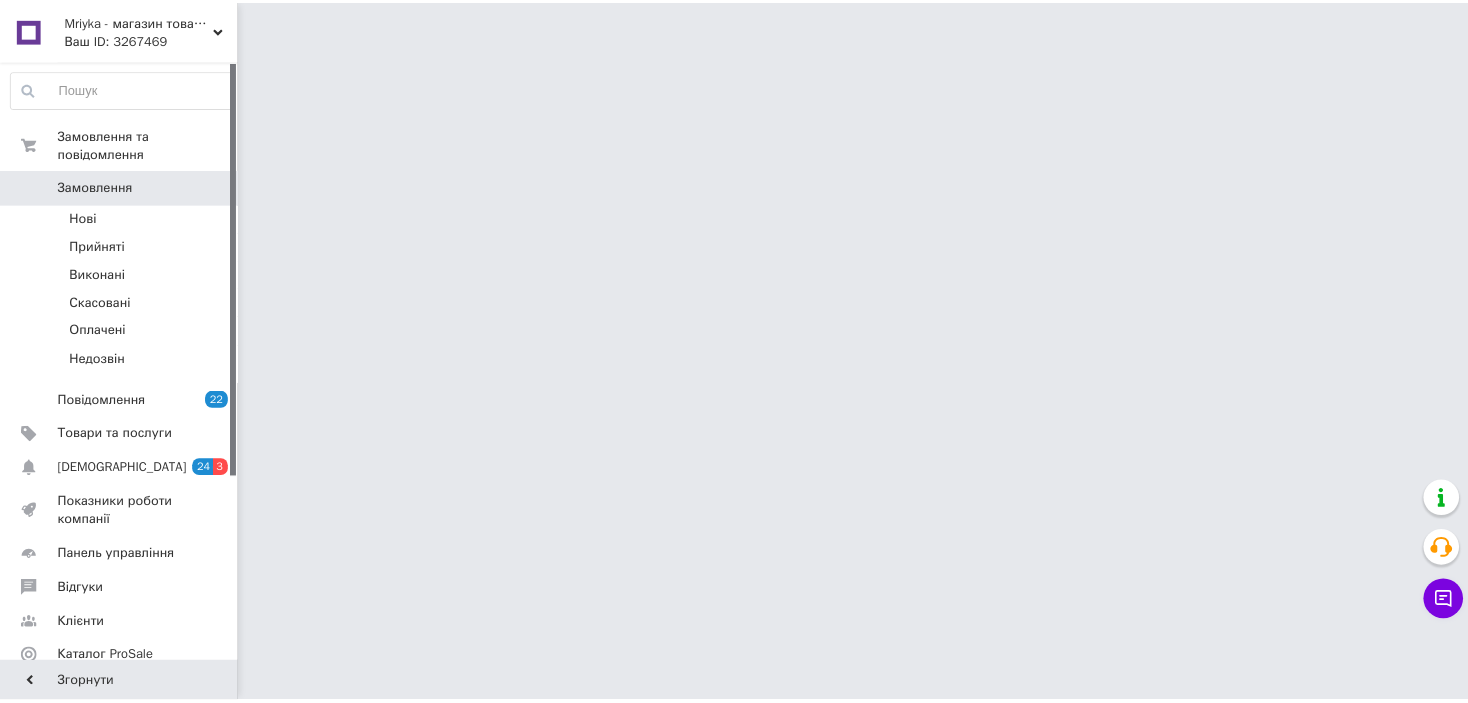 scroll, scrollTop: 0, scrollLeft: 0, axis: both 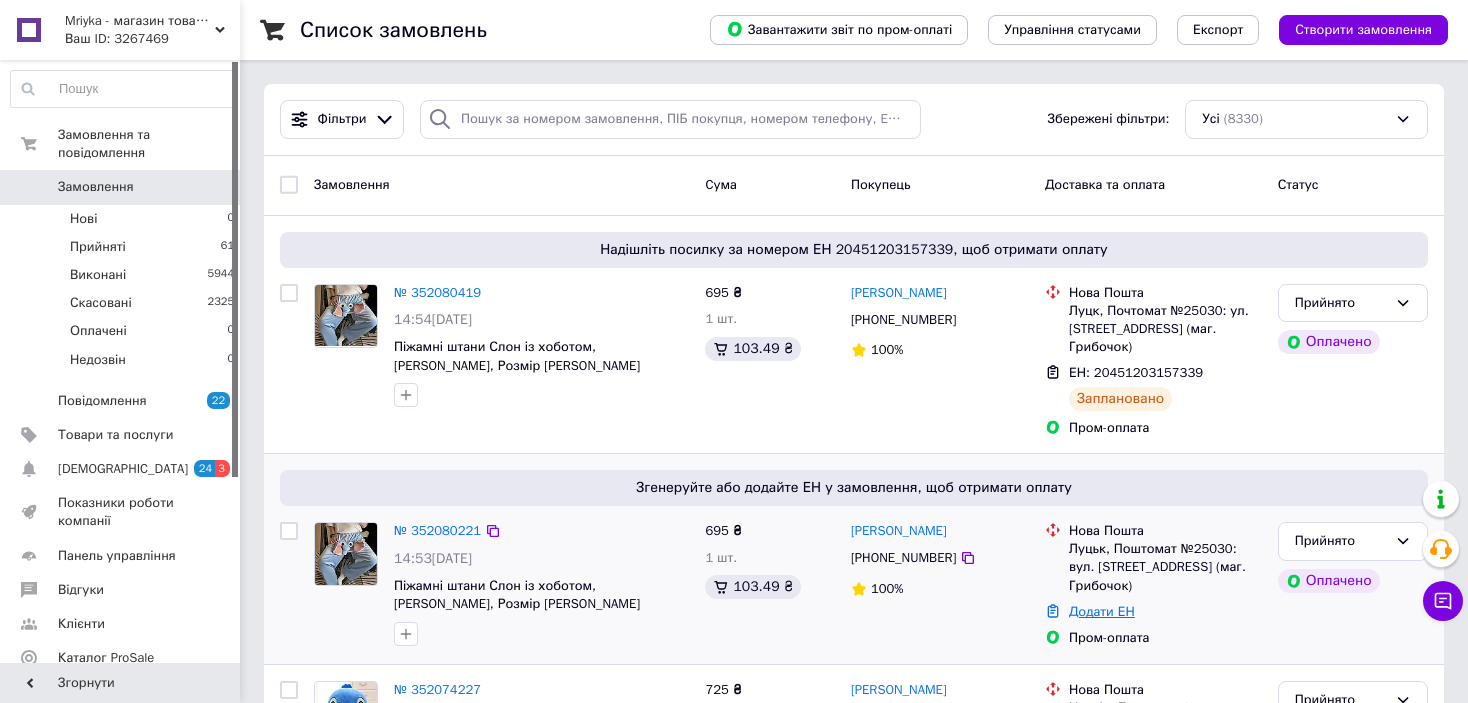 click on "Додати ЕН" at bounding box center (1102, 611) 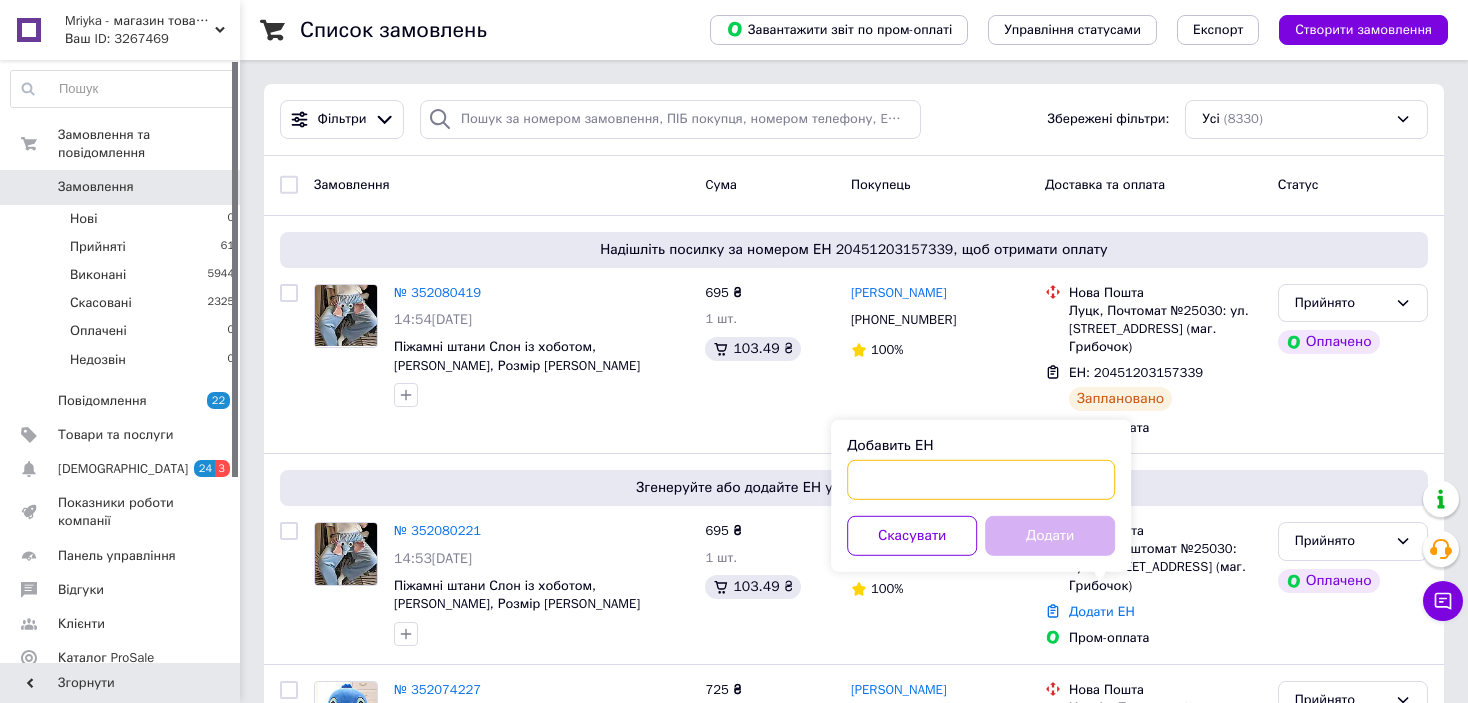 click on "Добавить ЕН" at bounding box center (981, 480) 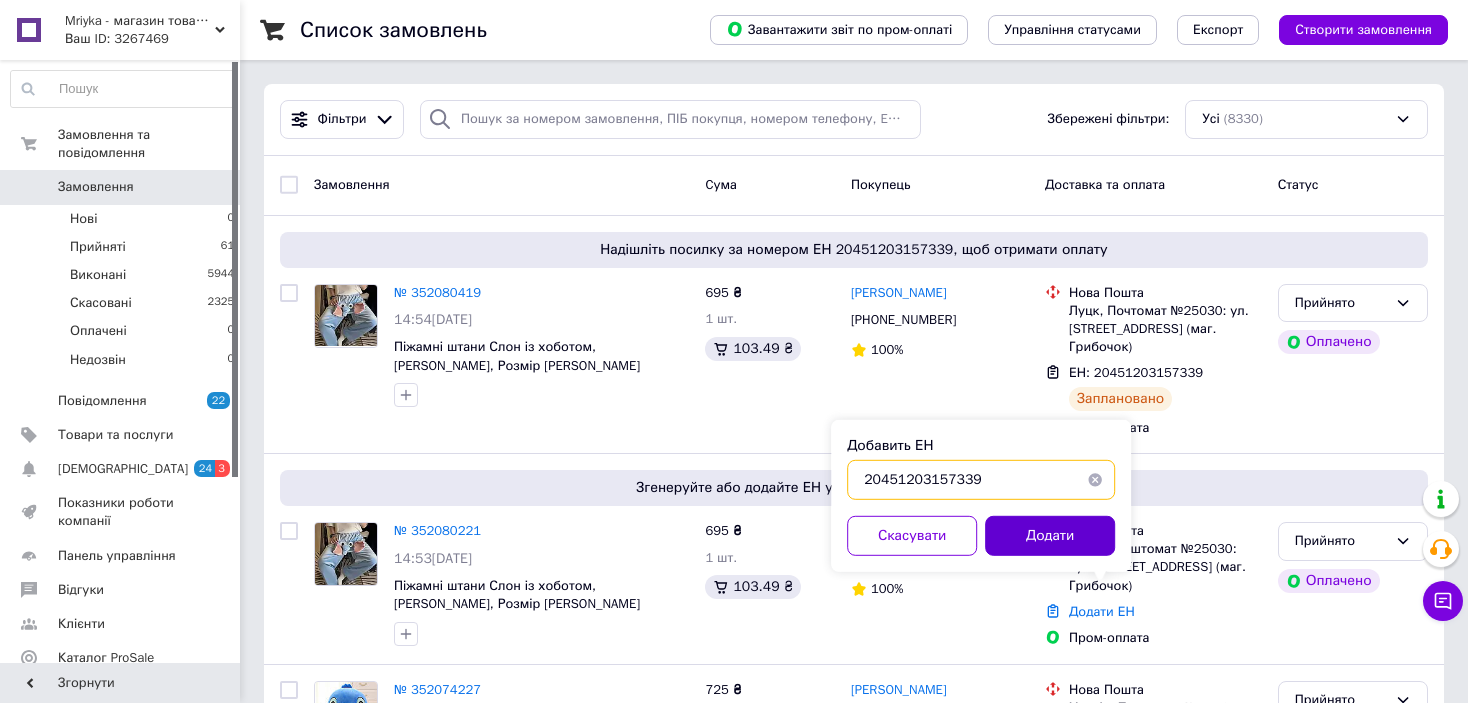 type on "20451203157339" 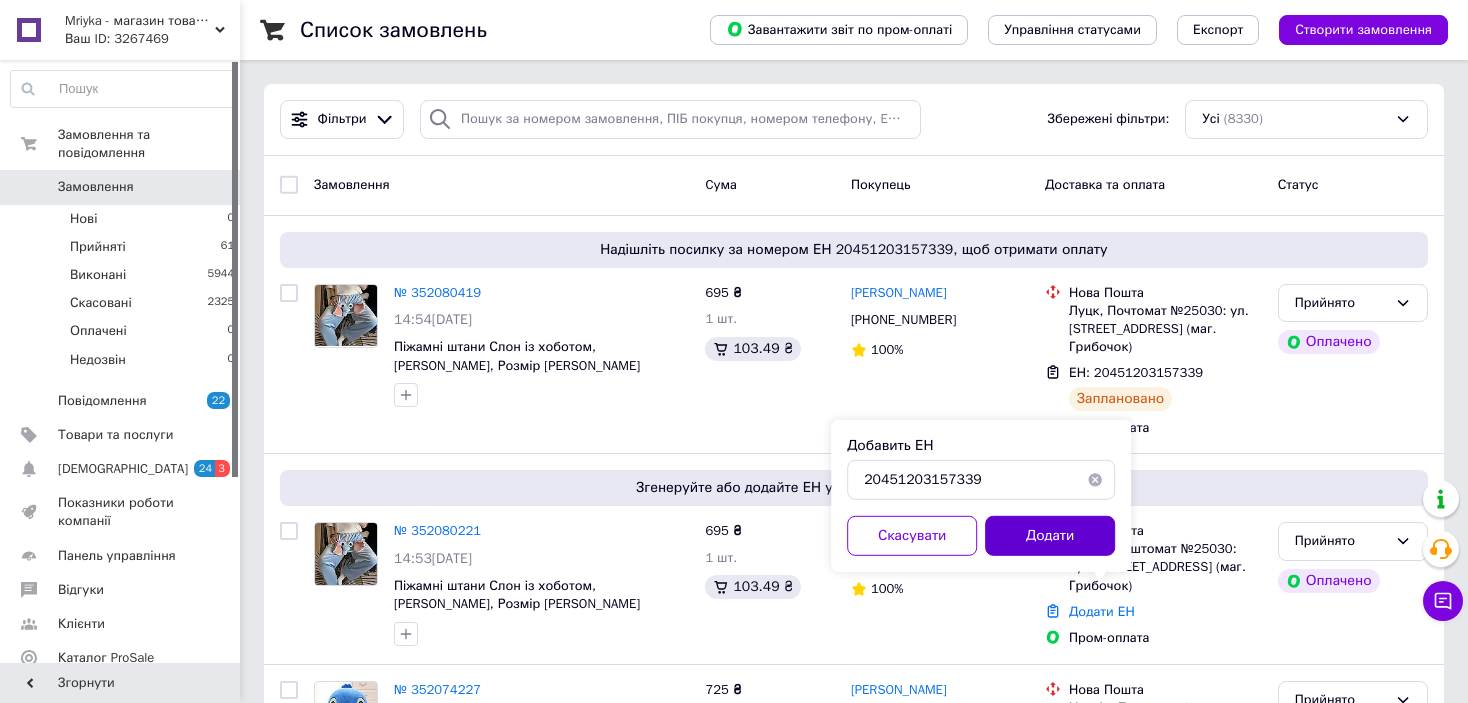 click on "Додати" at bounding box center (1050, 536) 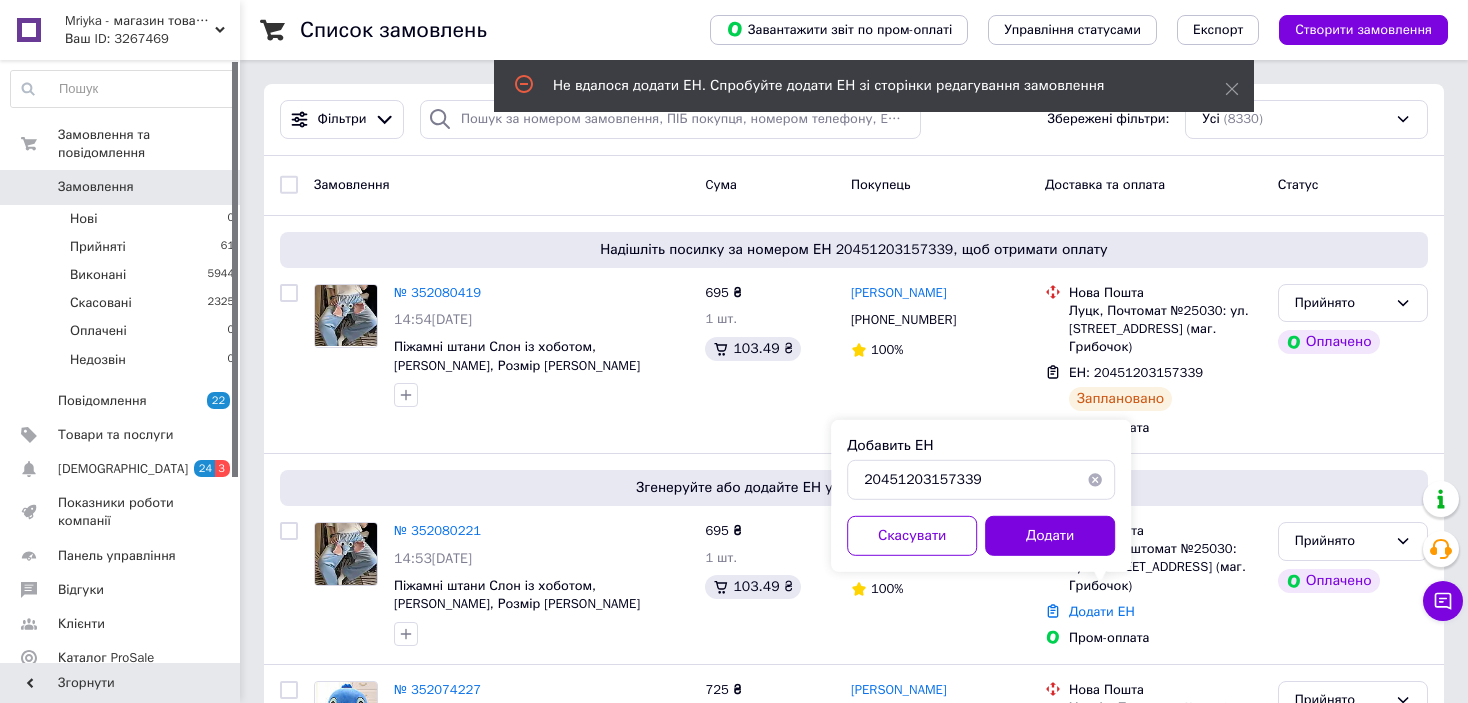 click at bounding box center (1095, 480) 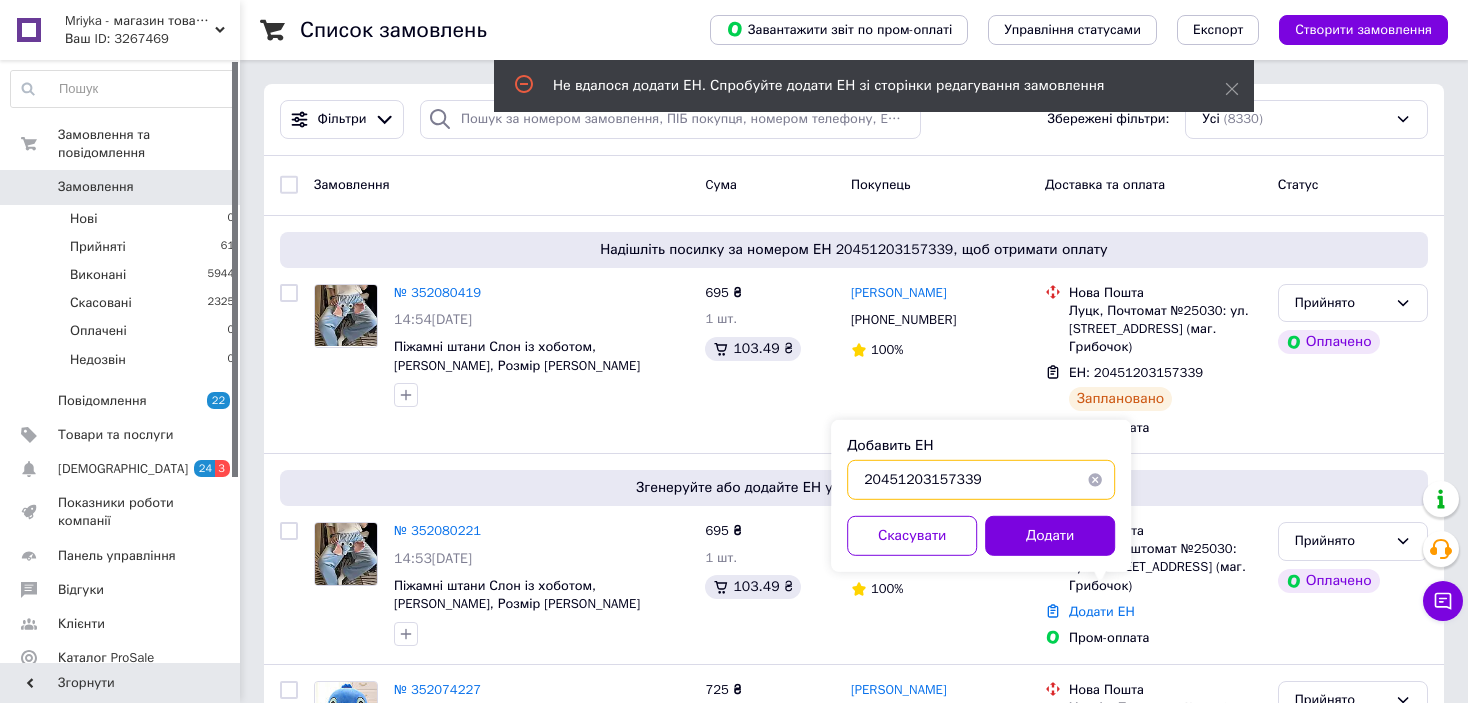 type 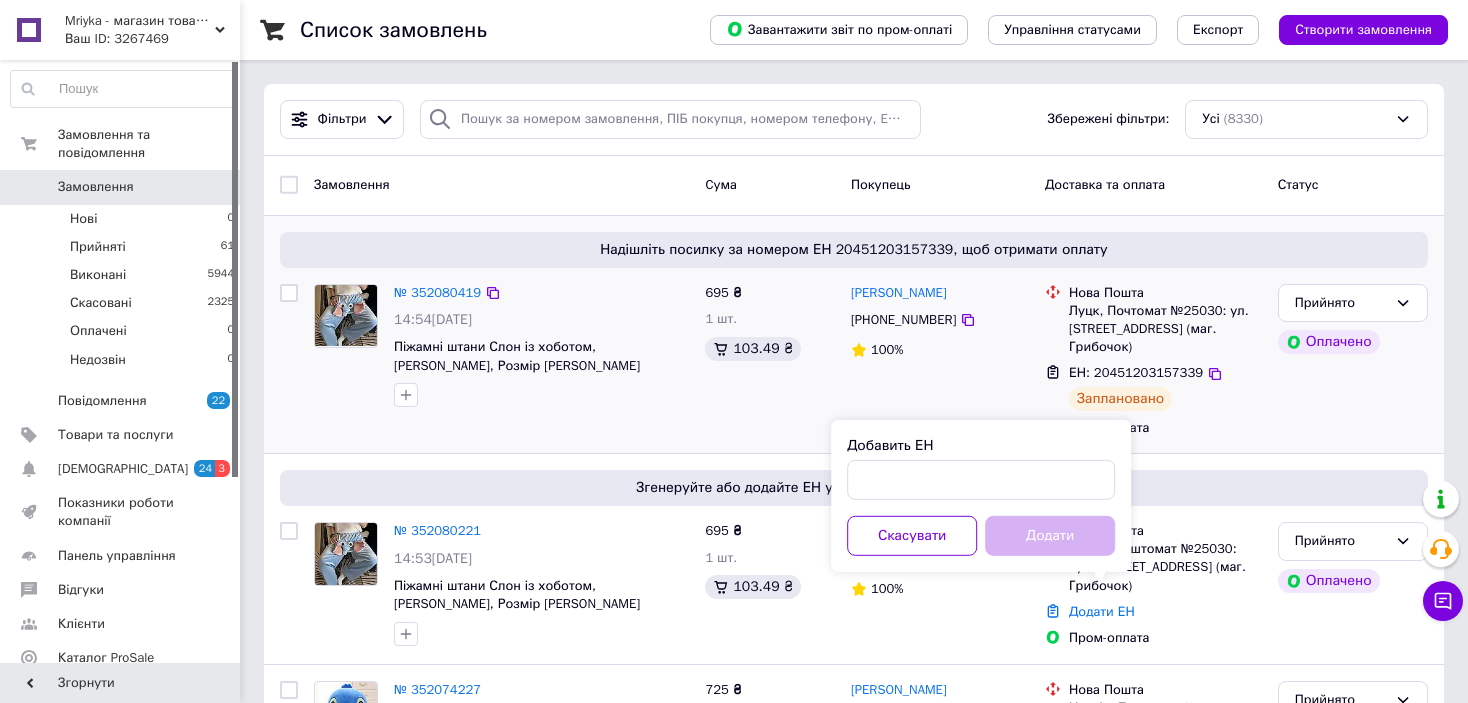 click on "№ 352080419 14:54, 10.07.2025 Піжамні штани Слон із хоботом, Сині, Розмір М" at bounding box center (501, 361) 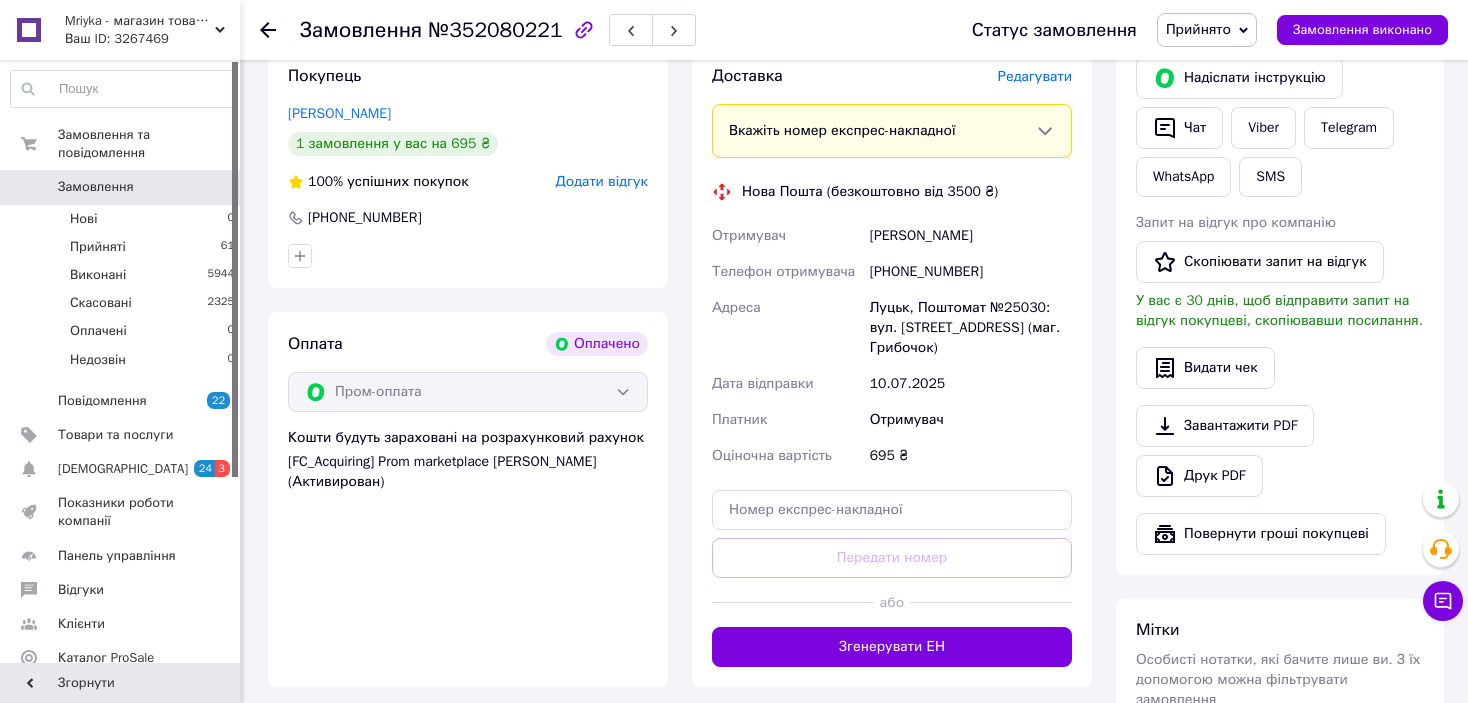 scroll, scrollTop: 954, scrollLeft: 0, axis: vertical 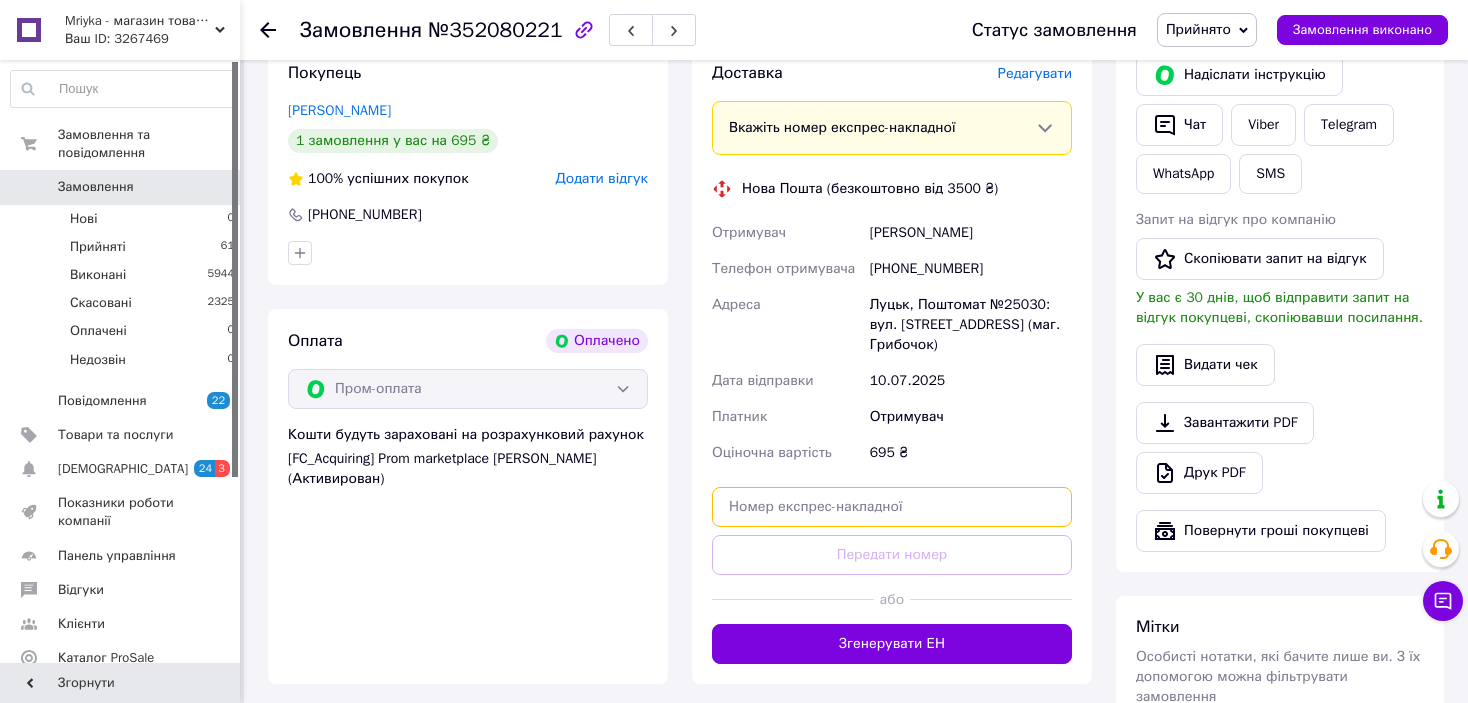 click at bounding box center [892, 507] 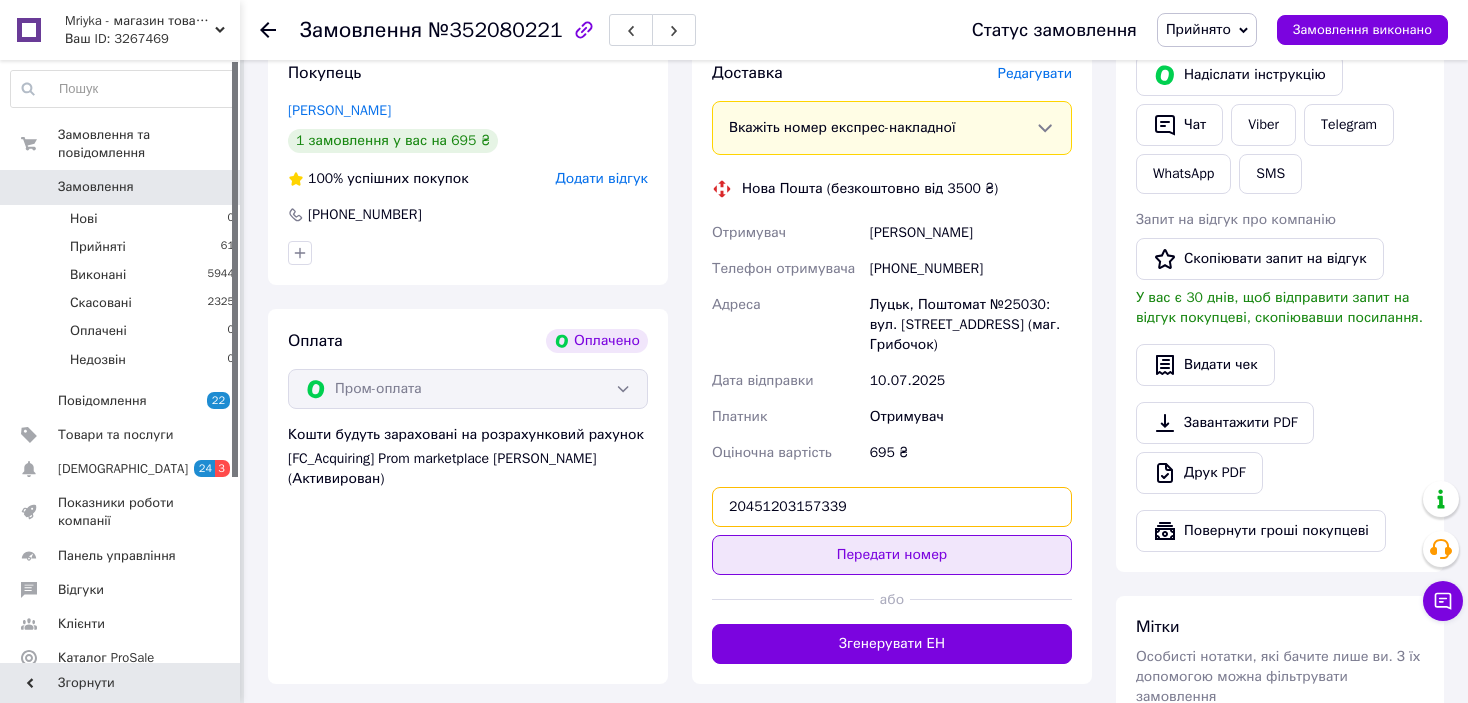 type on "20451203157339" 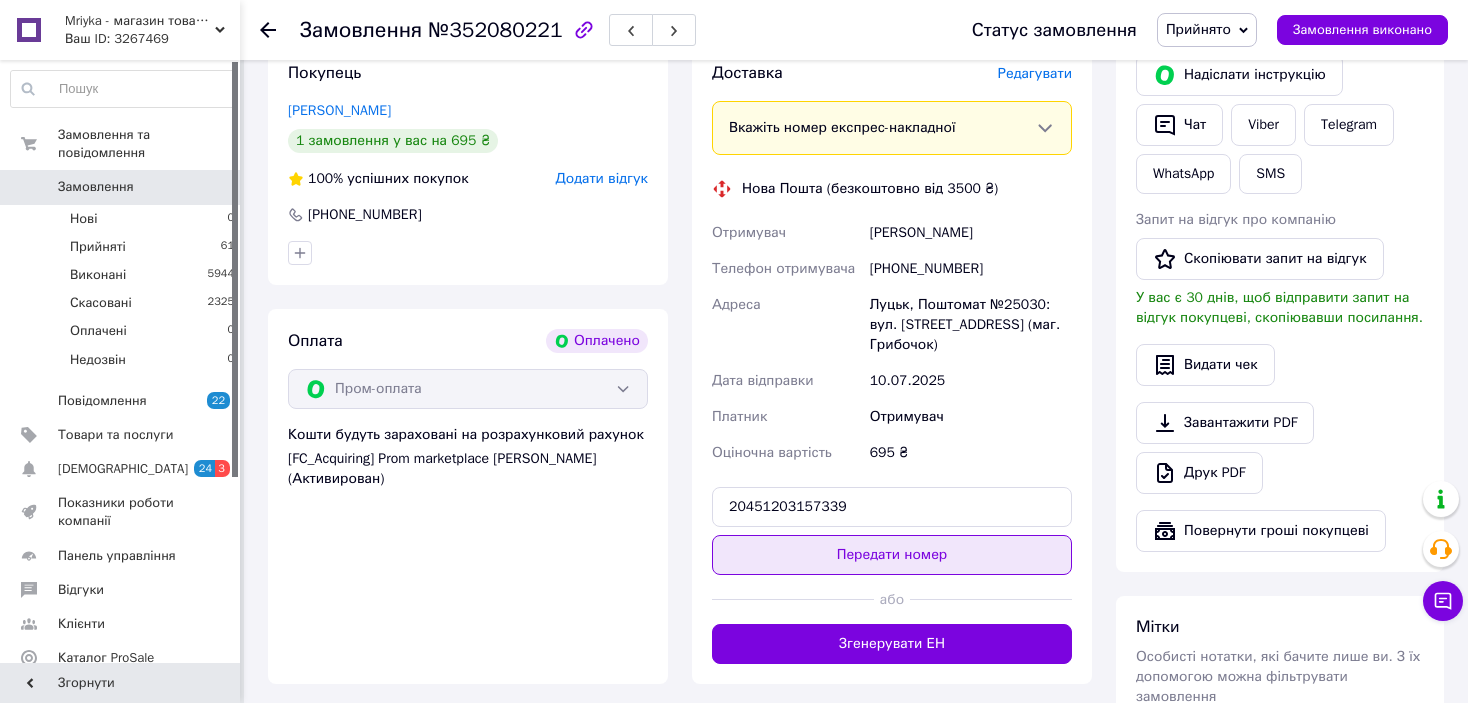 click on "Передати номер" at bounding box center [892, 555] 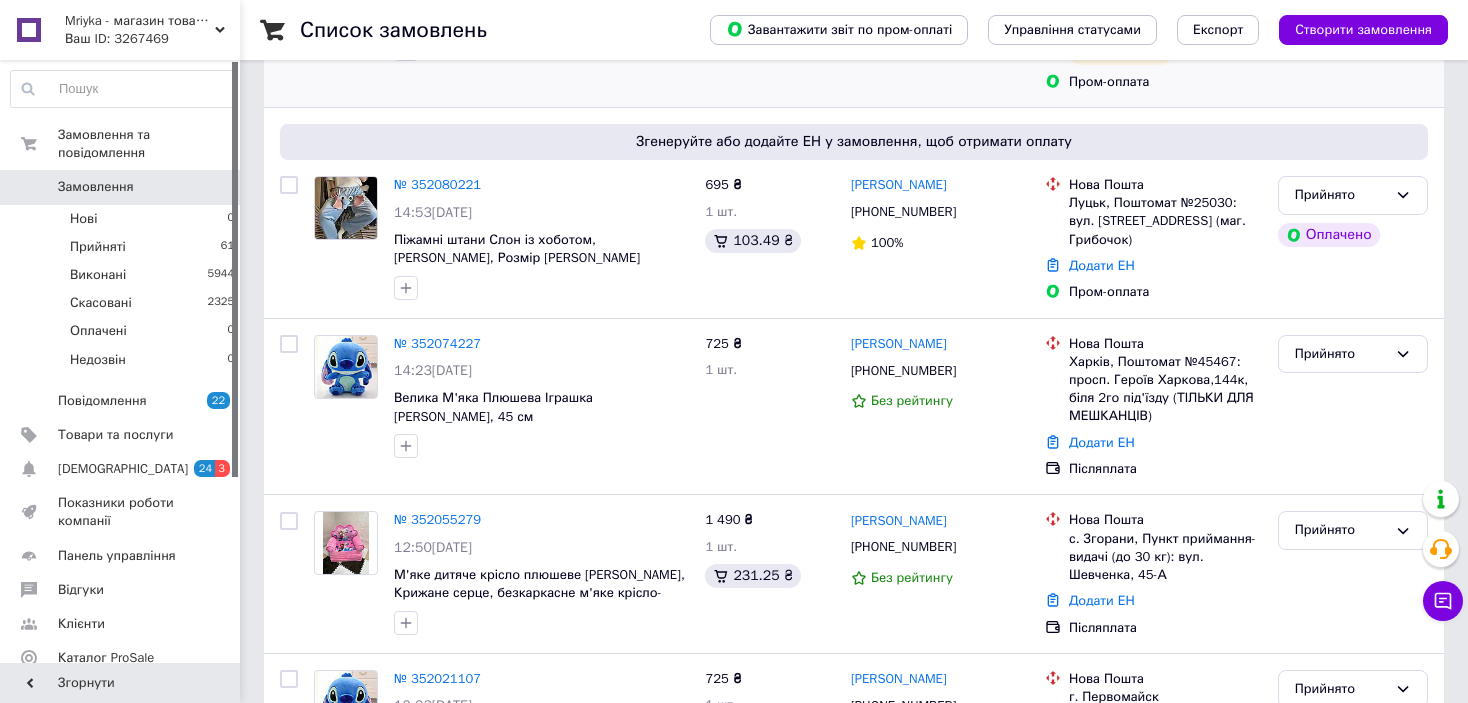 scroll, scrollTop: 500, scrollLeft: 0, axis: vertical 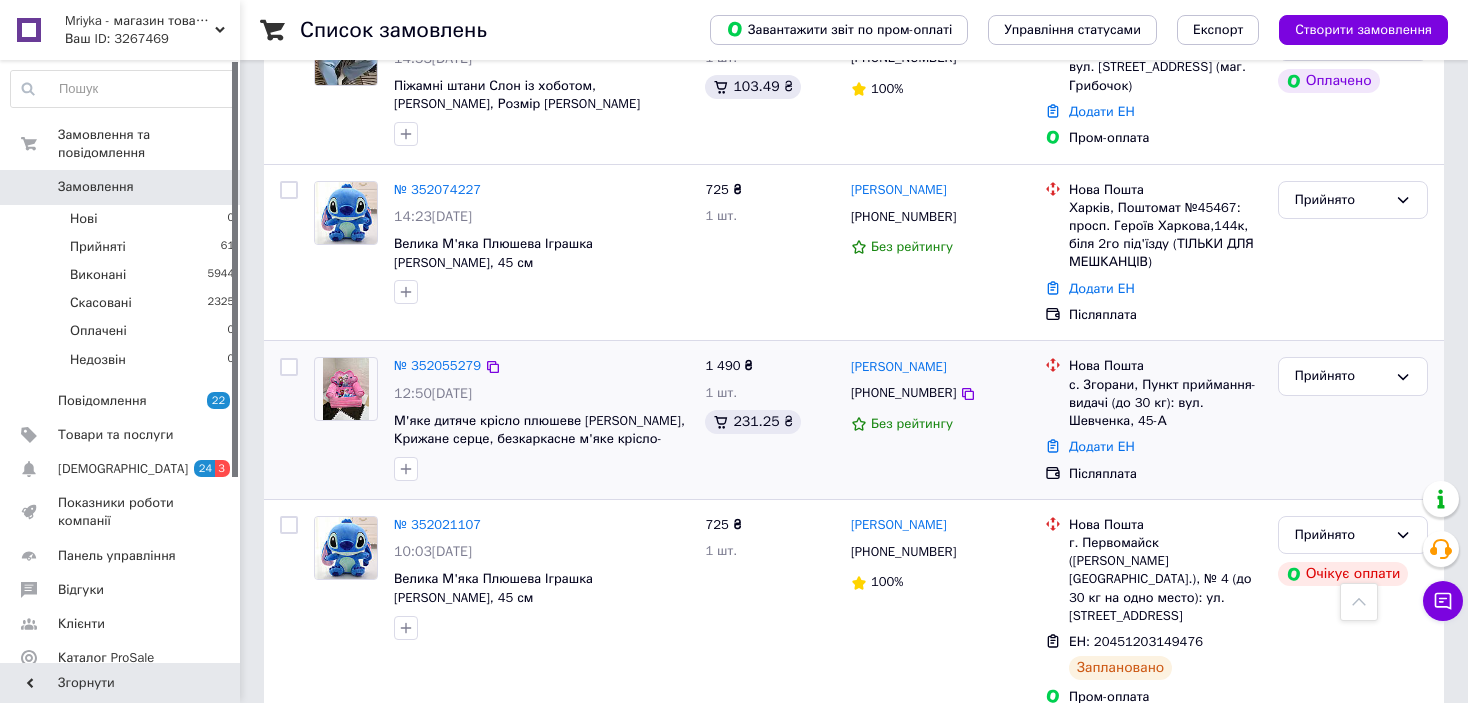 click on "с. Згорани, Пункт приймання-видачі (до 30 кг): вул. Шевченка, 45-А" at bounding box center (1165, 403) 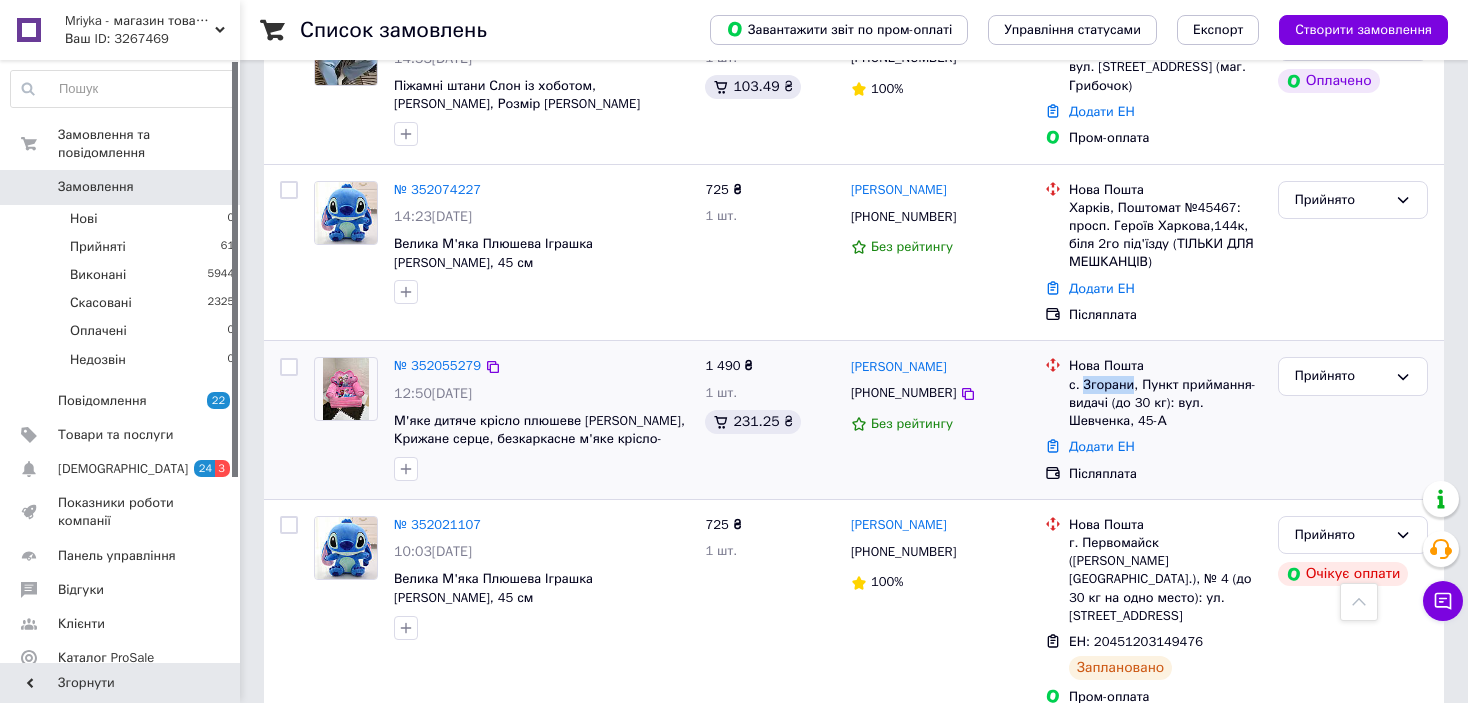 click on "с. Згорани, Пункт приймання-видачі (до 30 кг): вул. Шевченка, 45-А" at bounding box center [1165, 403] 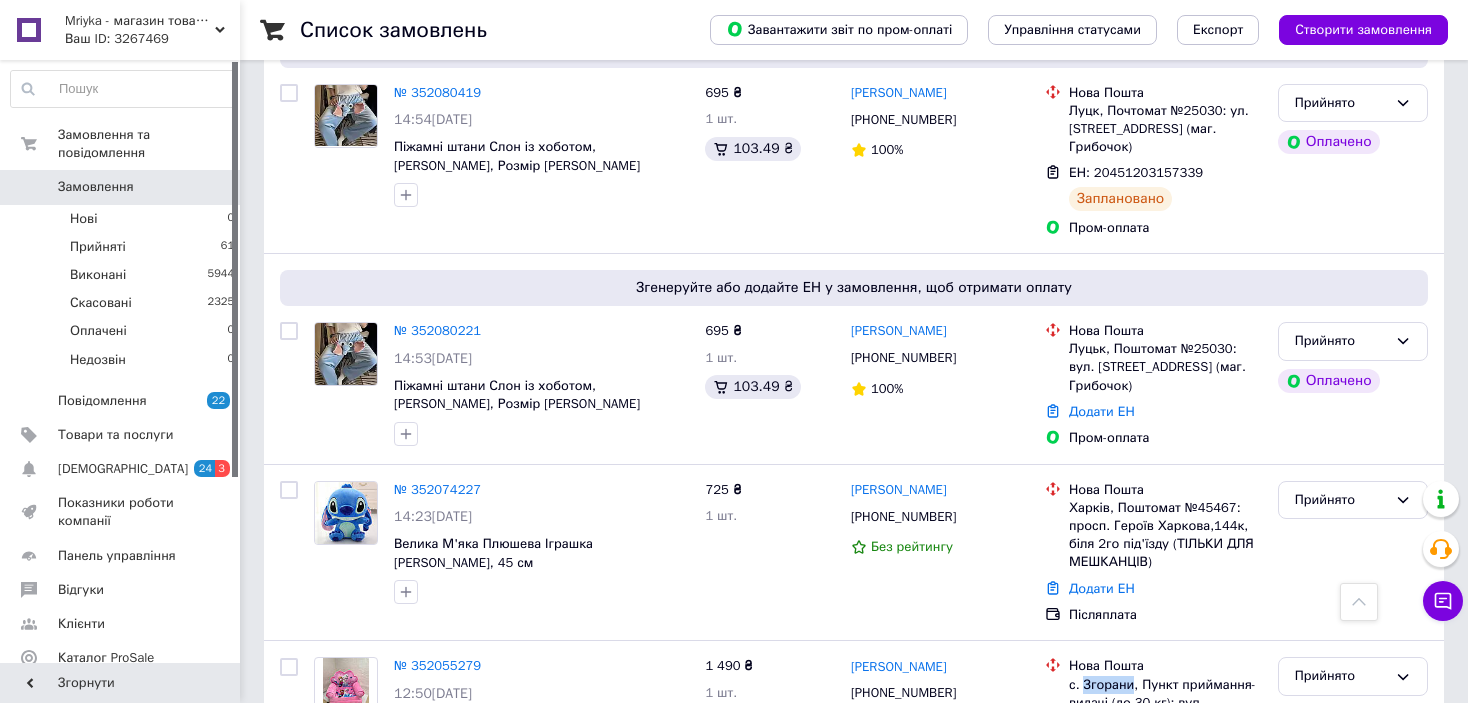scroll, scrollTop: 0, scrollLeft: 0, axis: both 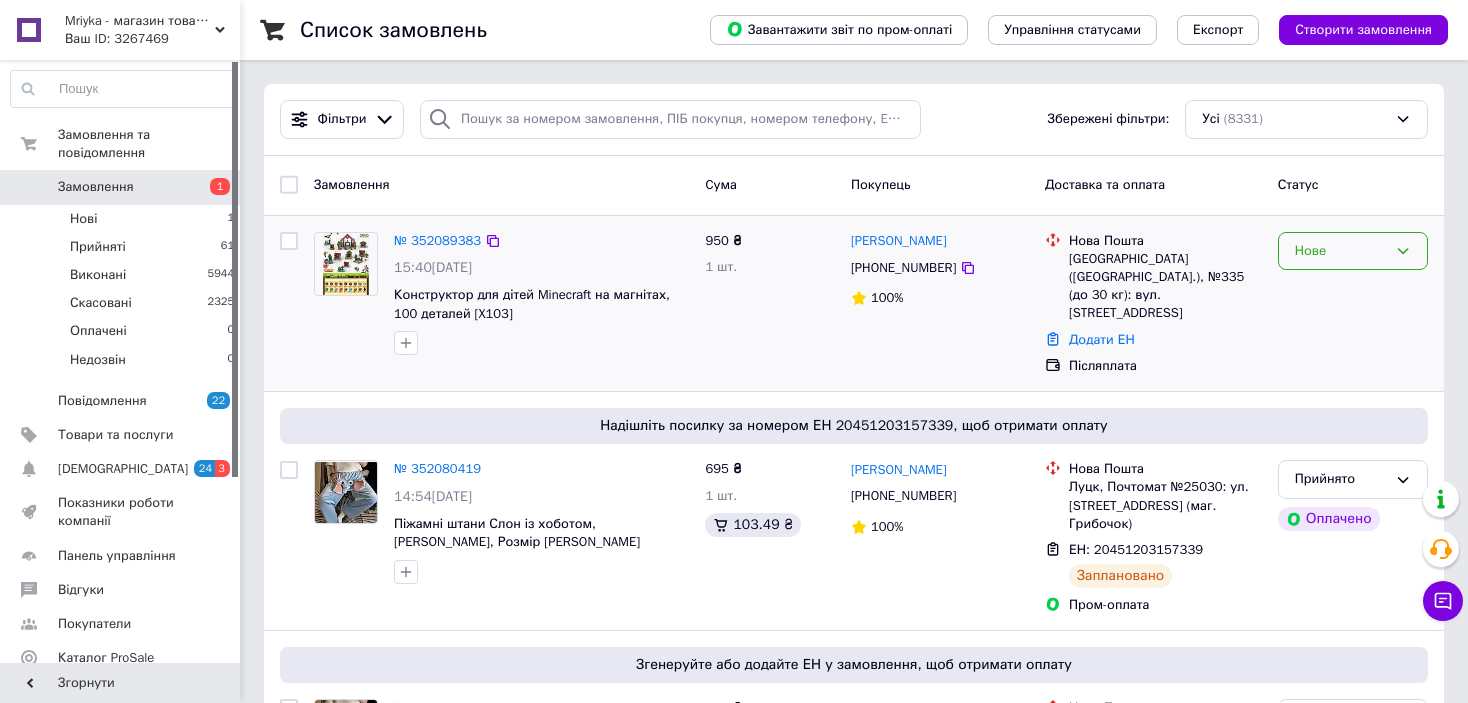 click on "Нове" at bounding box center (1341, 251) 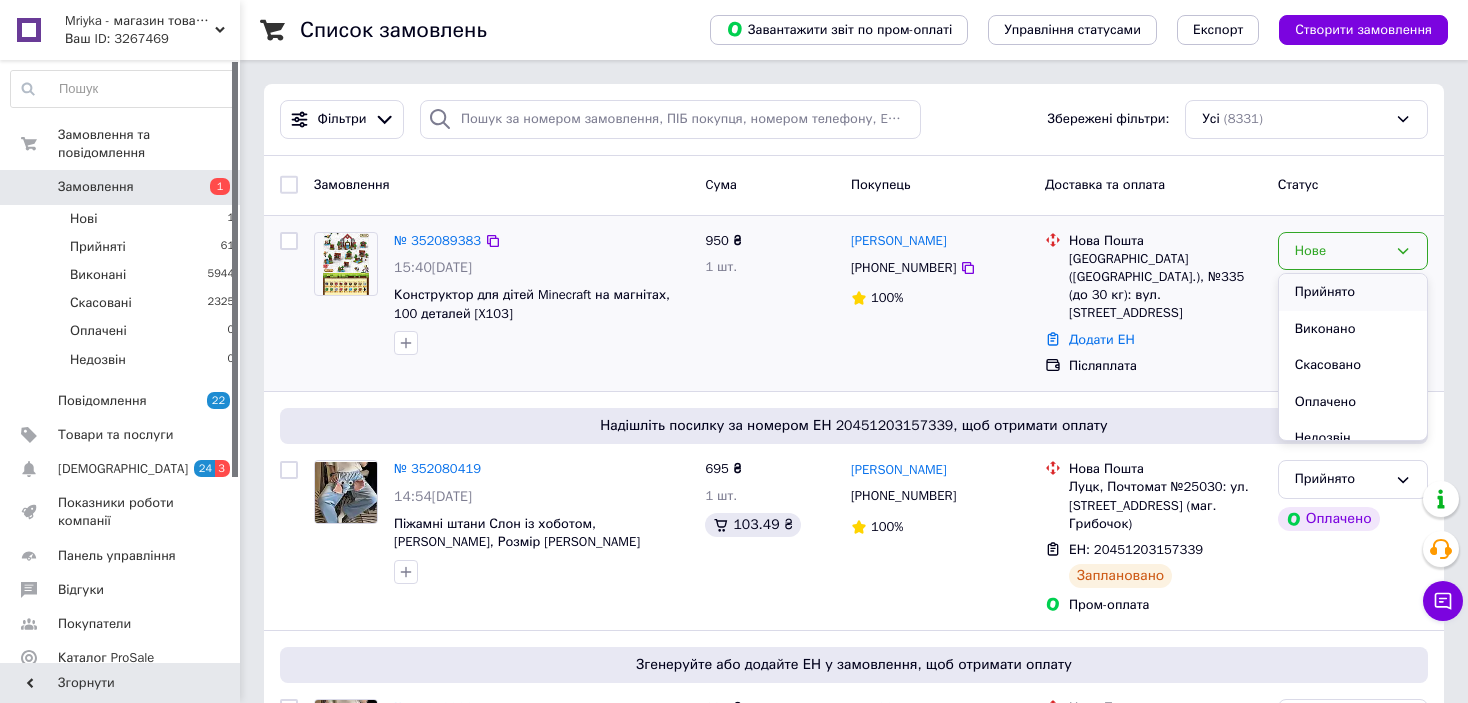 click on "Прийнято" at bounding box center (1353, 292) 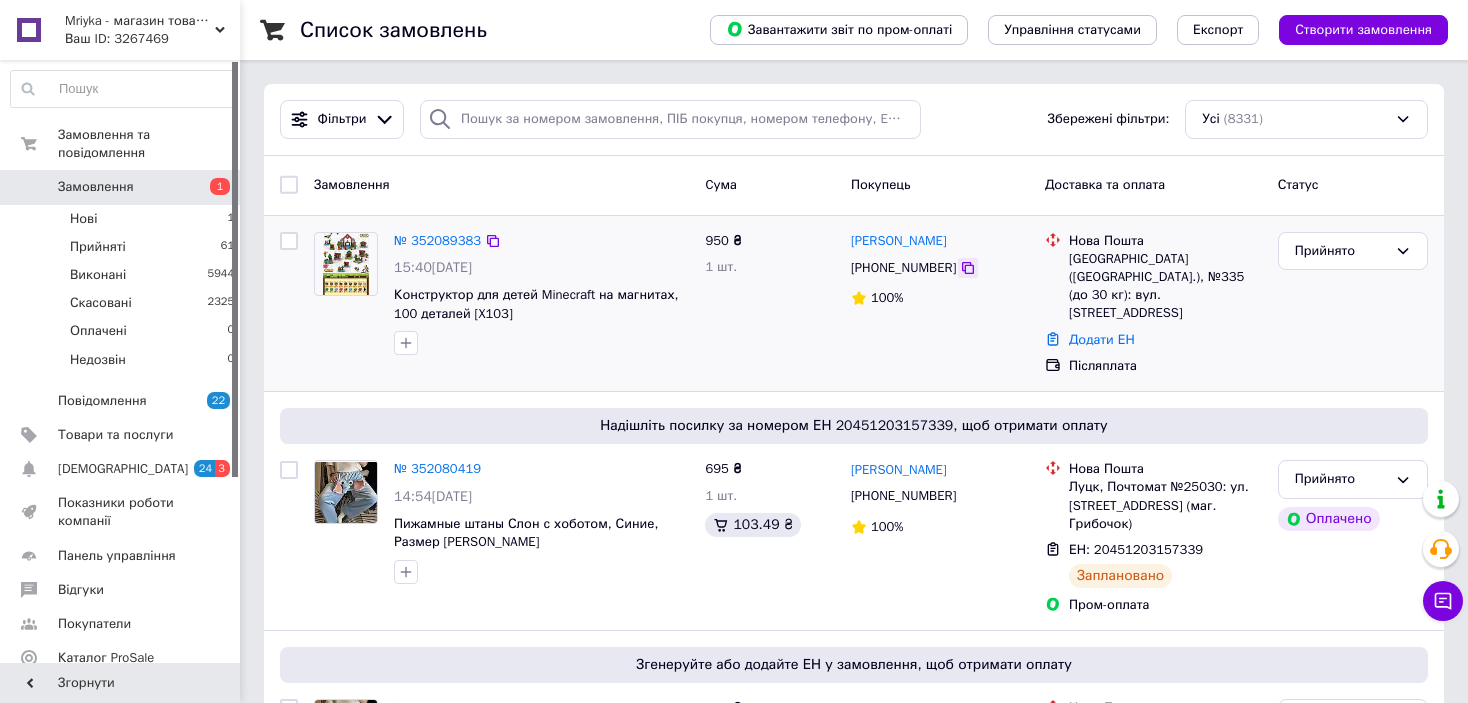 click 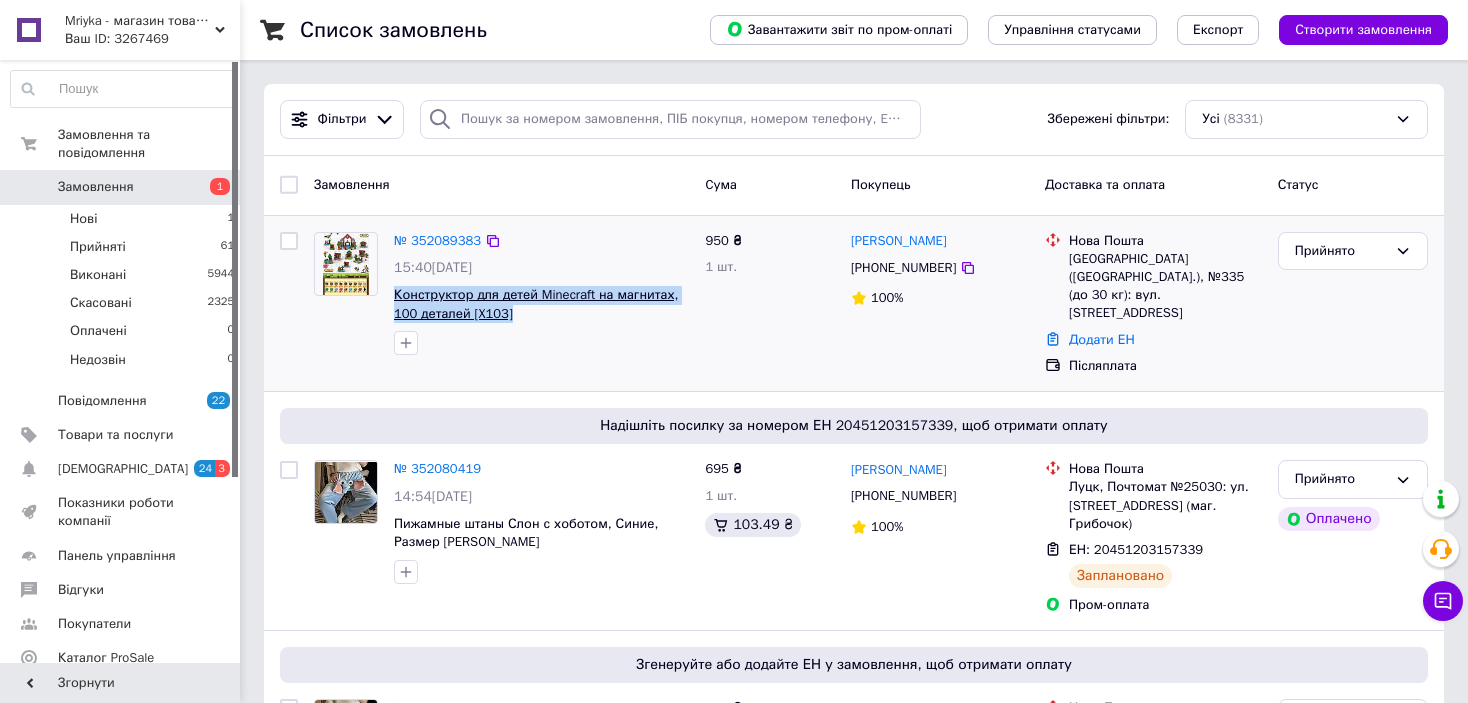 copy on "Конструктор для детей Minecraft на магнитах, 100 деталей [X103]" 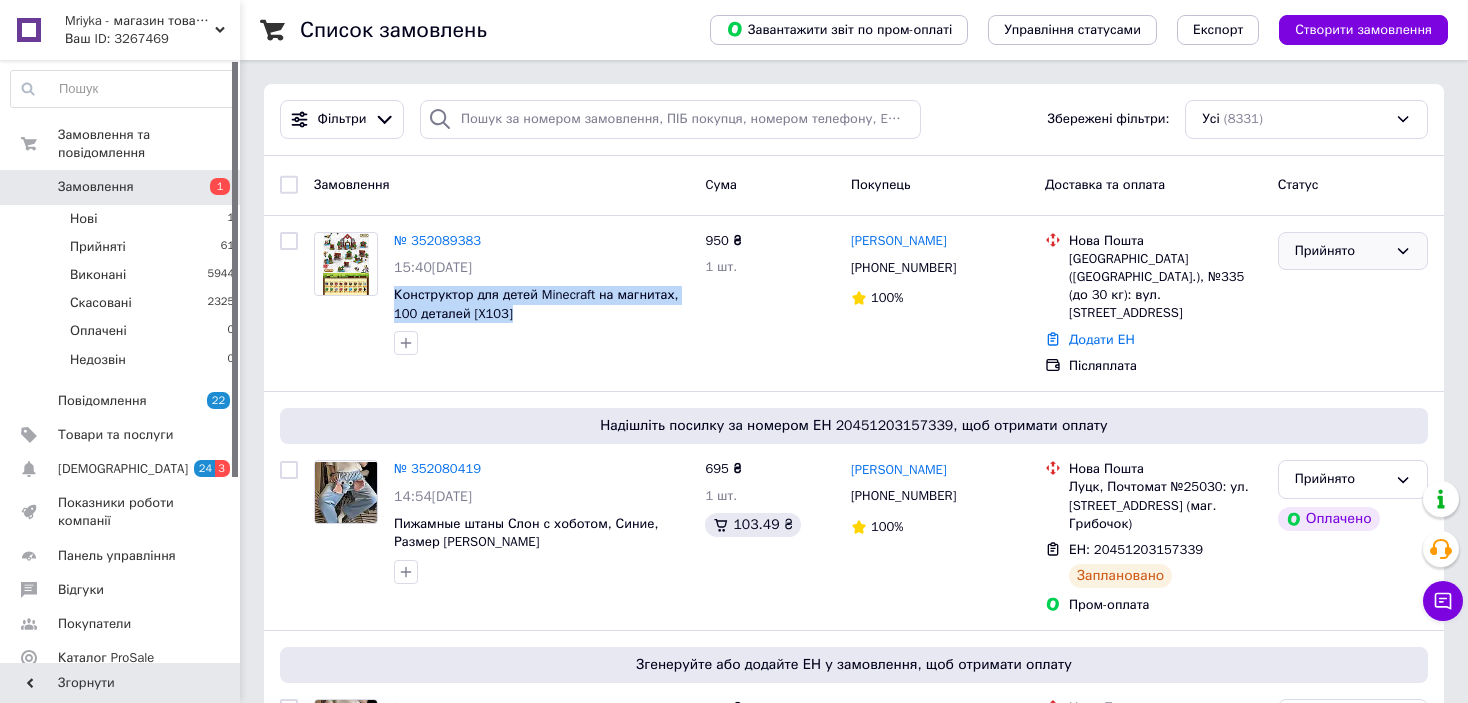 click on "Прийнято" at bounding box center [1341, 251] 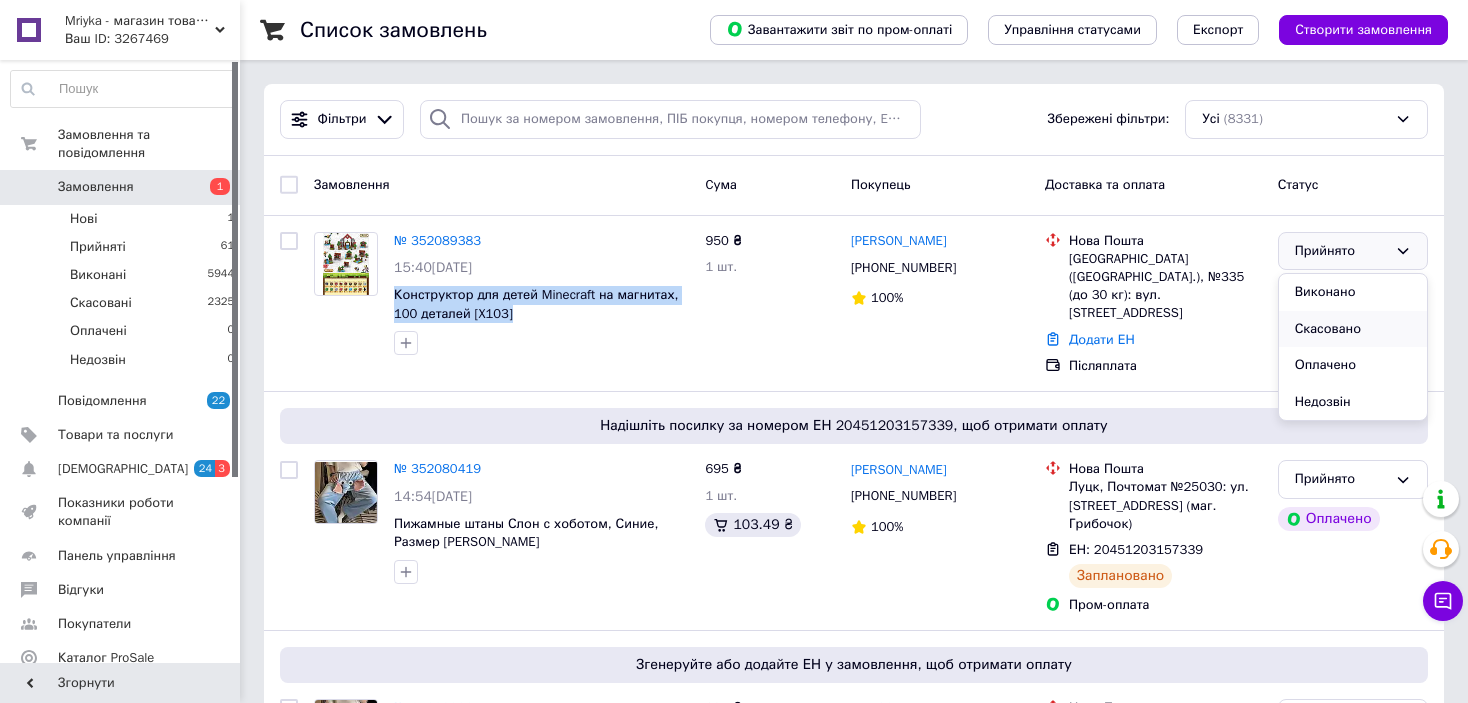 click on "Скасовано" at bounding box center [1353, 329] 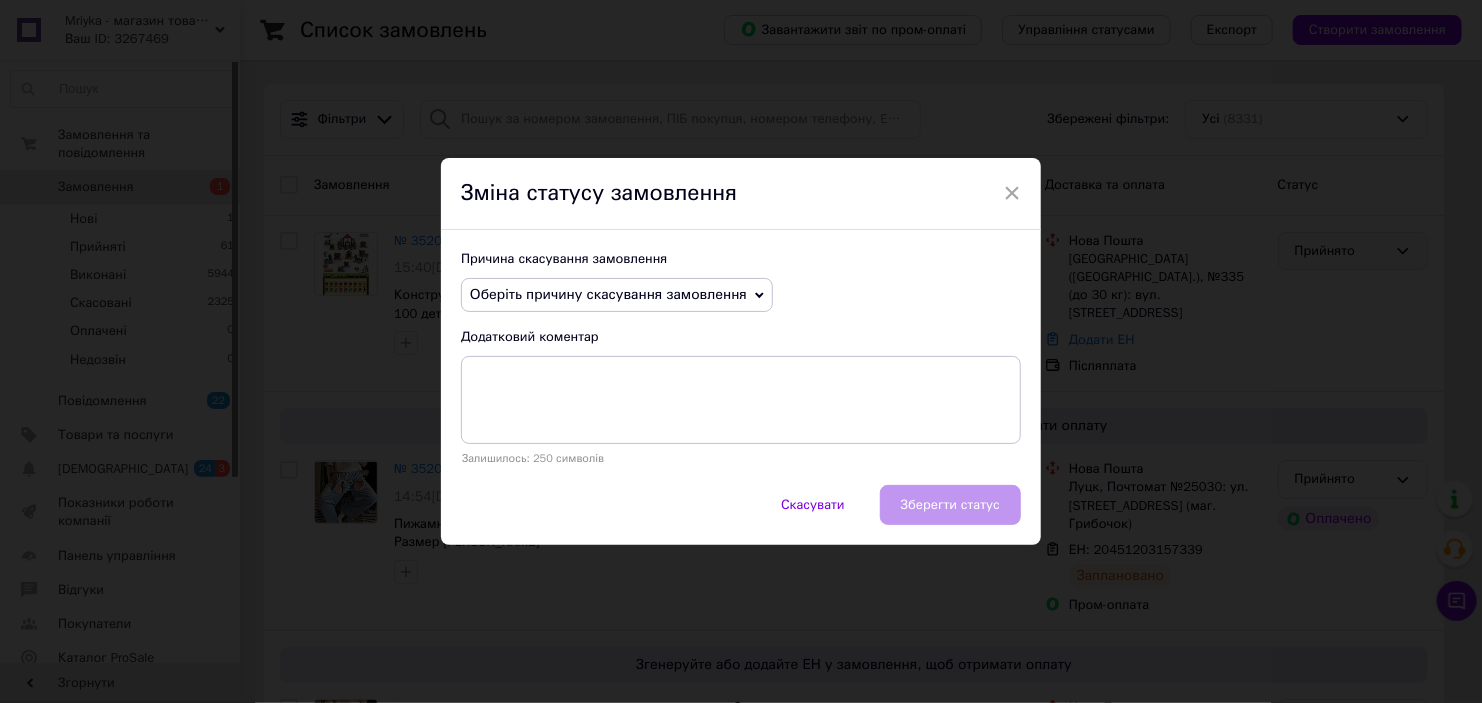 click on "Причина скасування замовлення Оберіть причину скасування замовлення Немає в наявності Немає різновиду товару Оплата не надійшла На прохання покупця Замовлення-дублікат Не виходить додзвонитися Інше Додатковий коментар Залишилось: 250 символів" at bounding box center [741, 357] 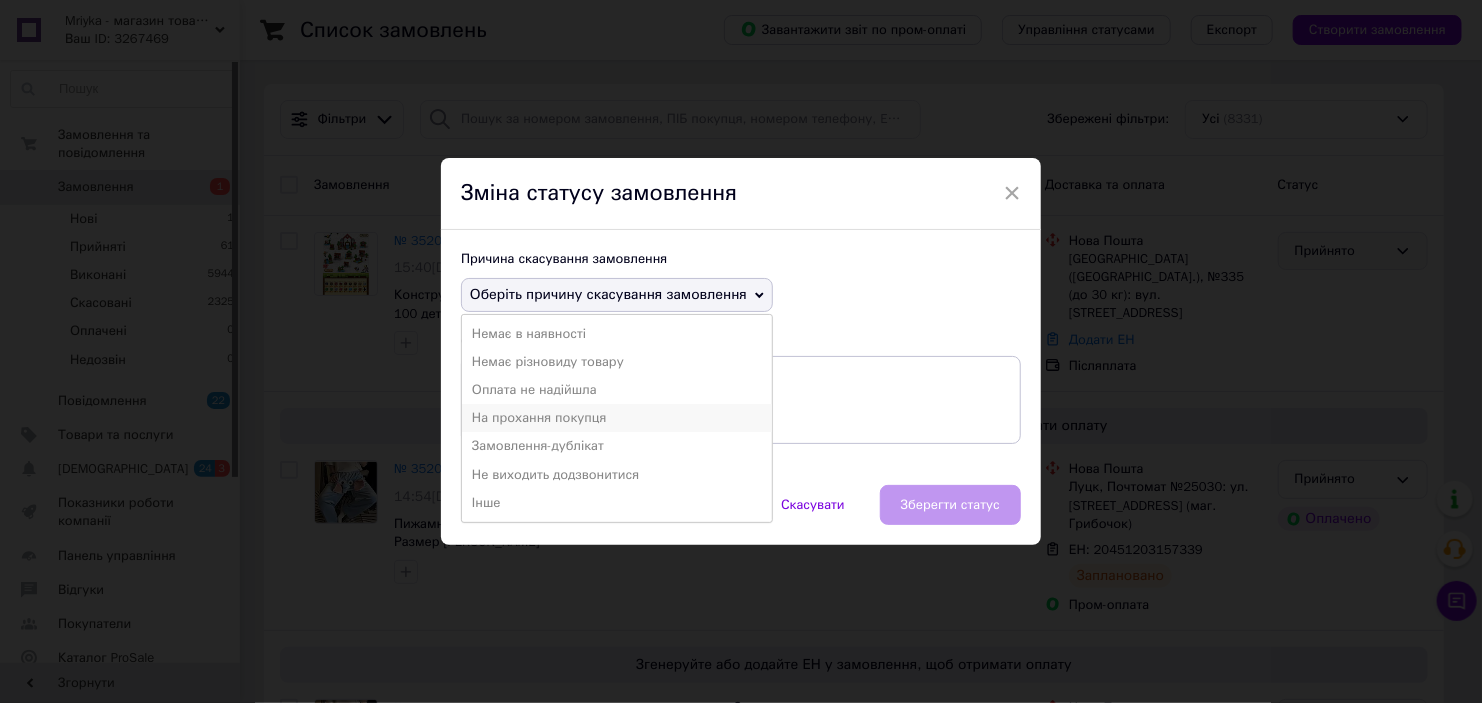 click on "На прохання покупця" at bounding box center (617, 418) 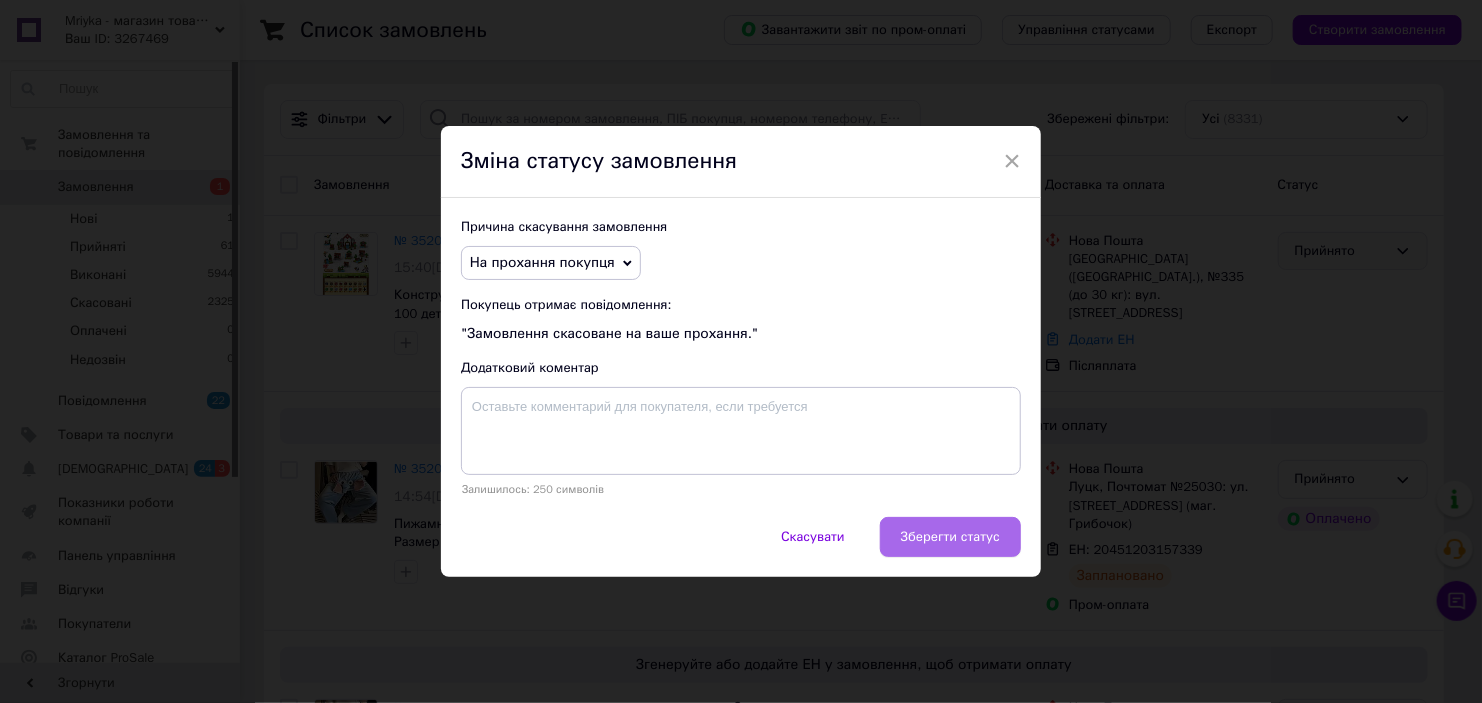 click on "Зберегти статус" at bounding box center (950, 537) 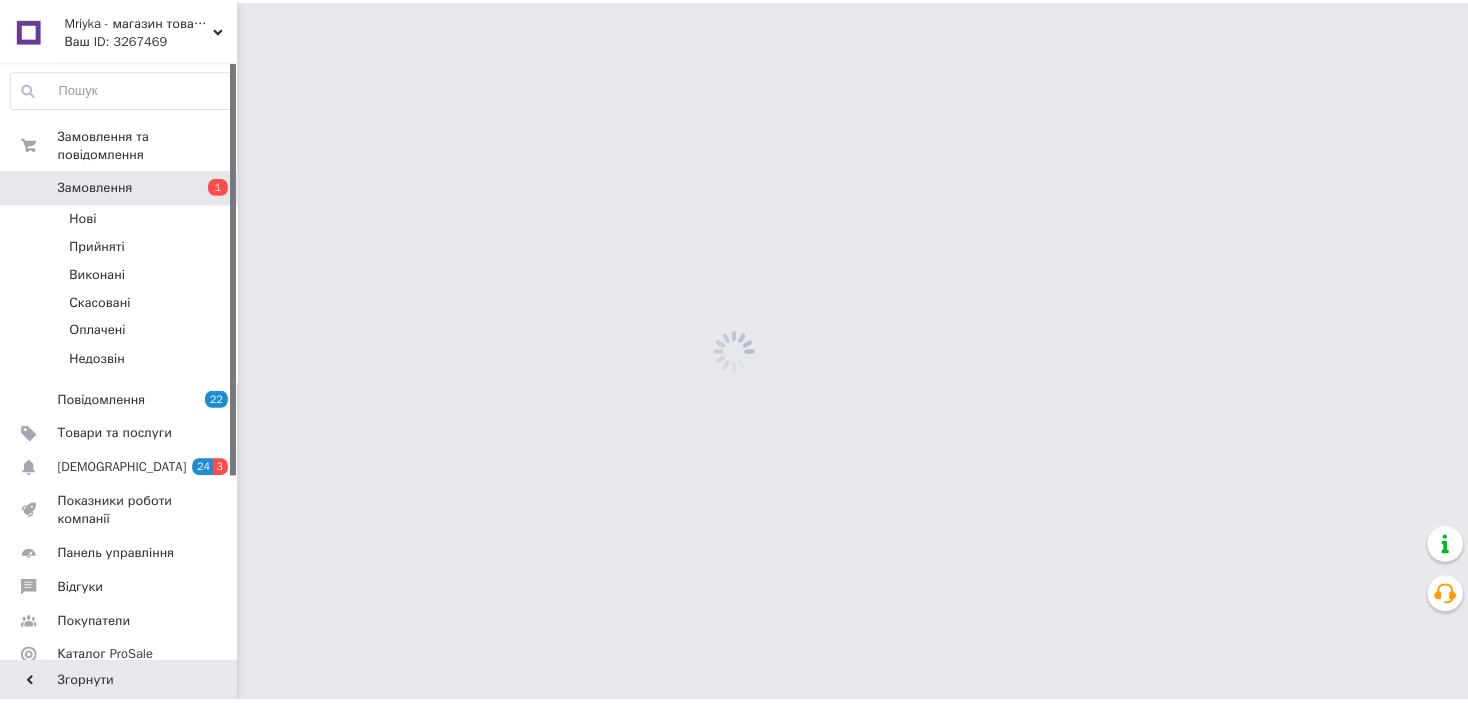 scroll, scrollTop: 0, scrollLeft: 0, axis: both 